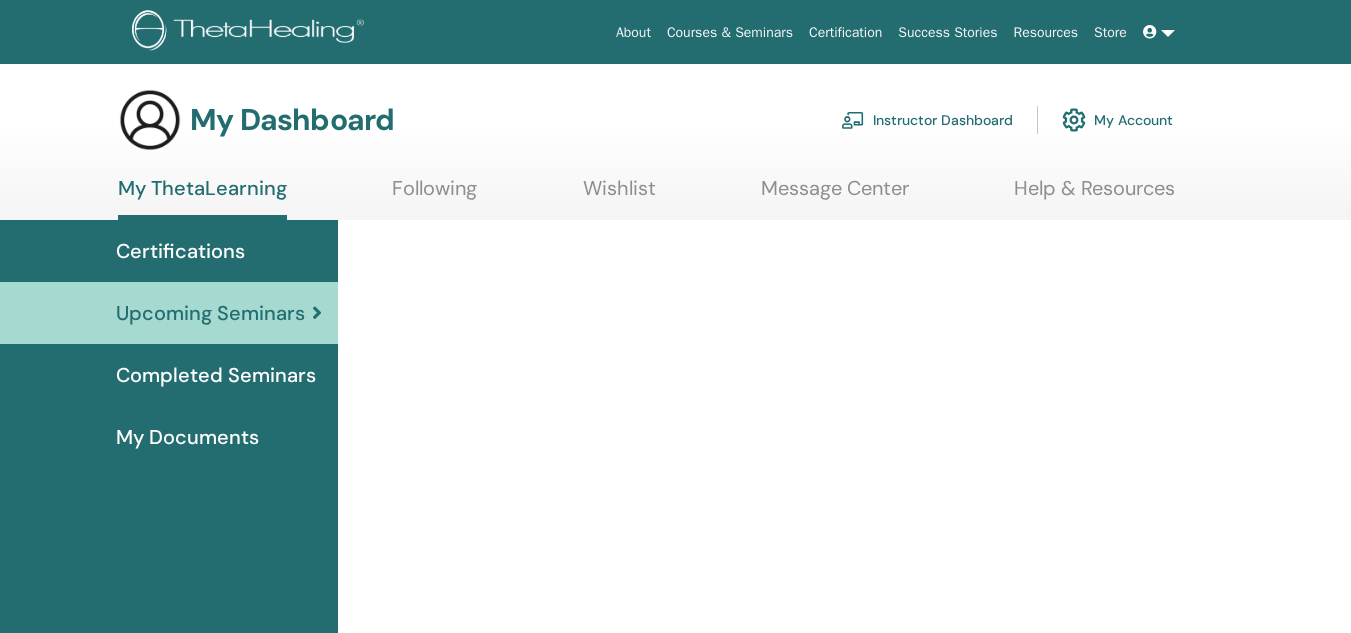 scroll, scrollTop: 0, scrollLeft: 0, axis: both 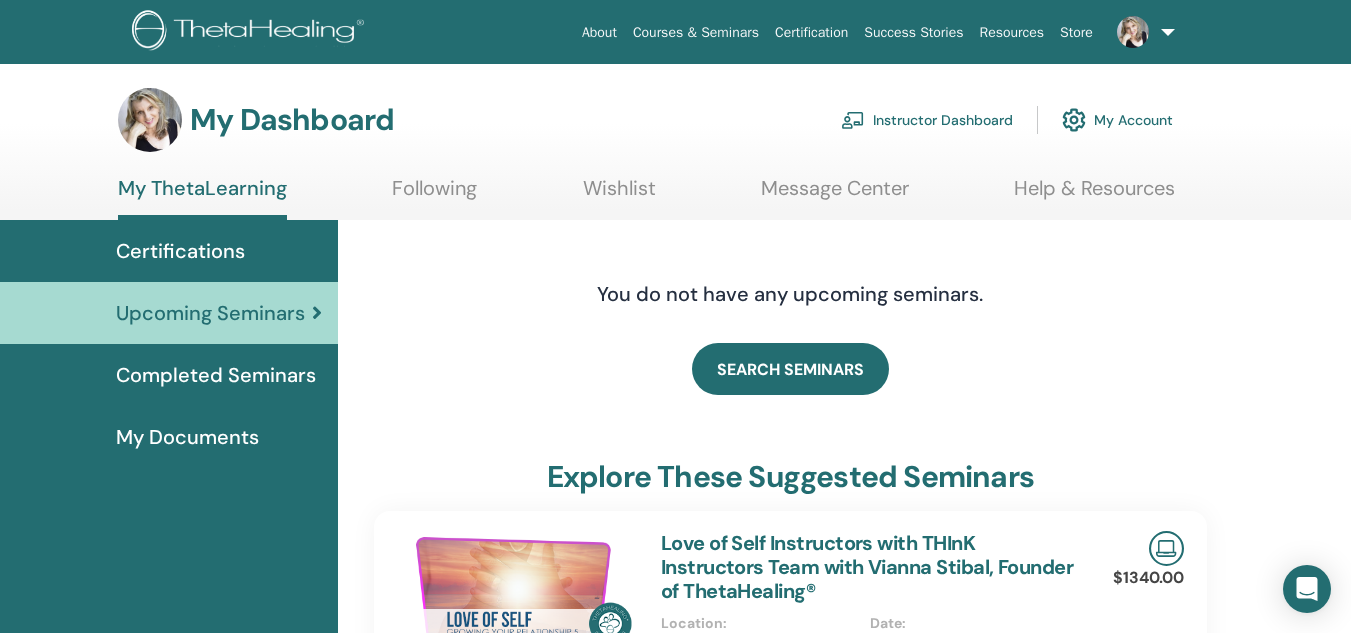 click on "Instructor Dashboard" at bounding box center (927, 120) 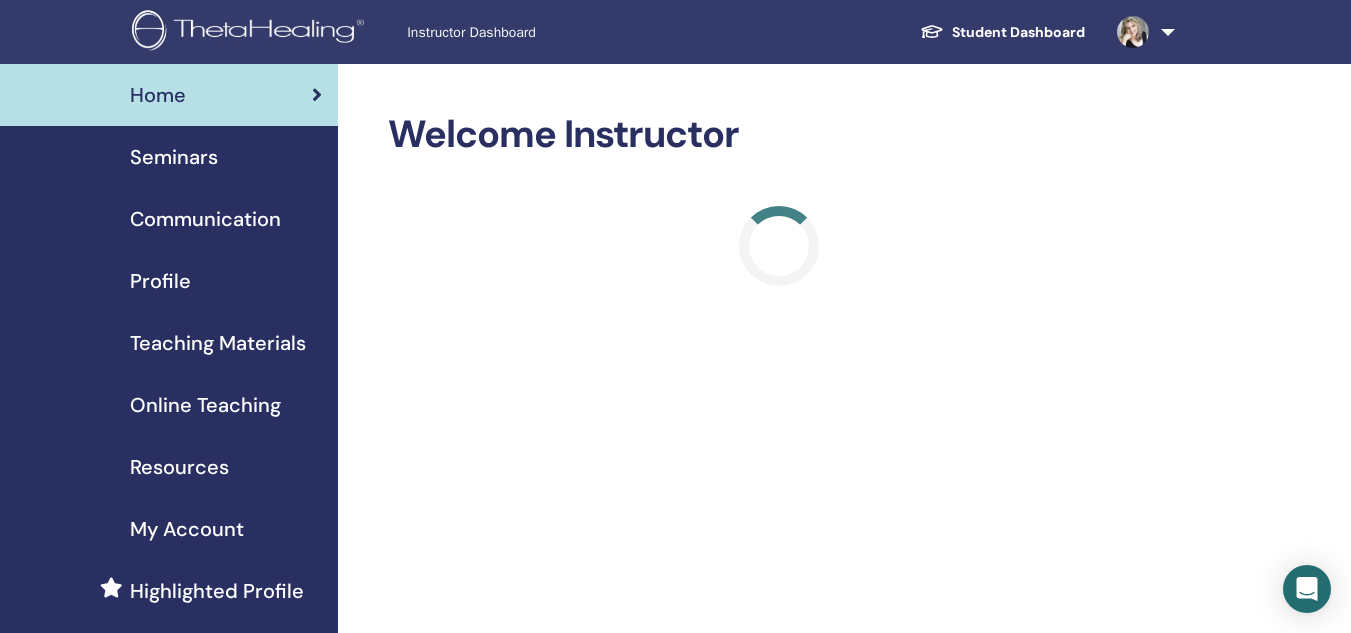scroll, scrollTop: 0, scrollLeft: 0, axis: both 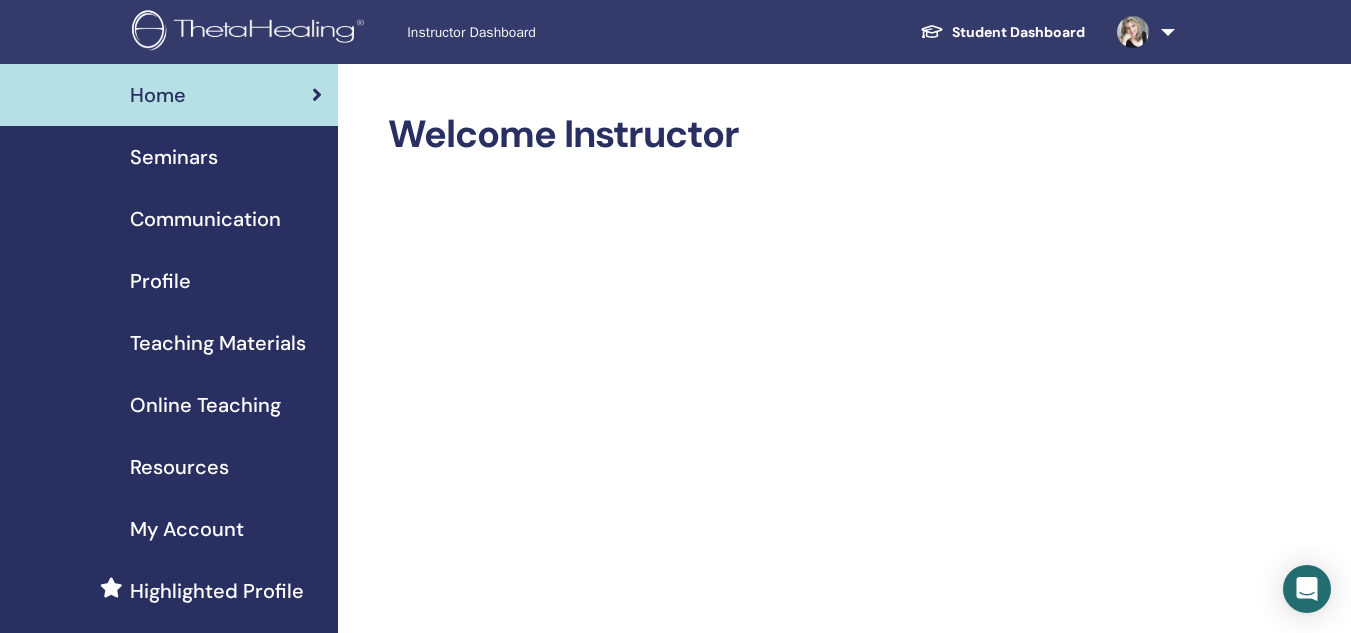 click on "Seminars" at bounding box center [174, 157] 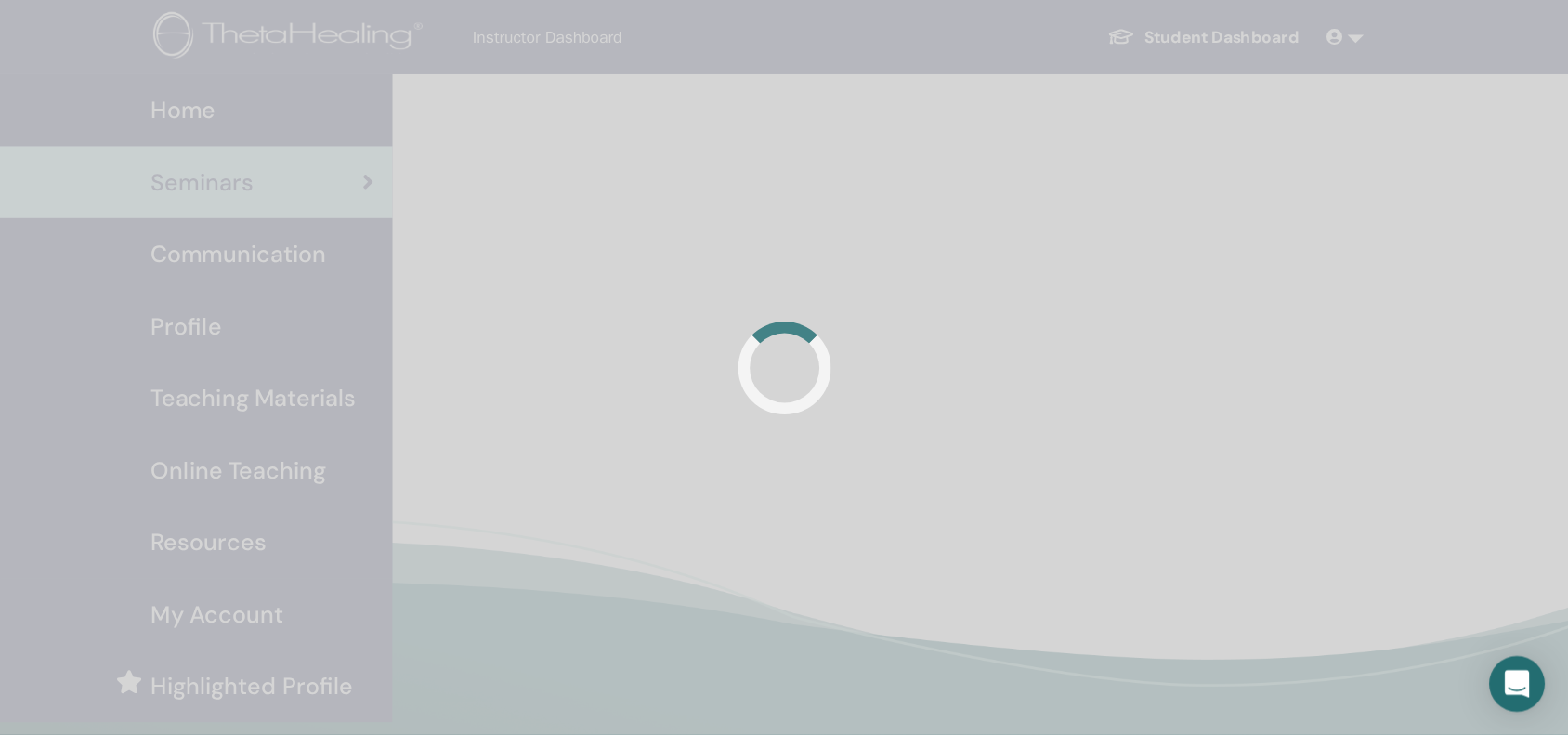 scroll, scrollTop: 0, scrollLeft: 0, axis: both 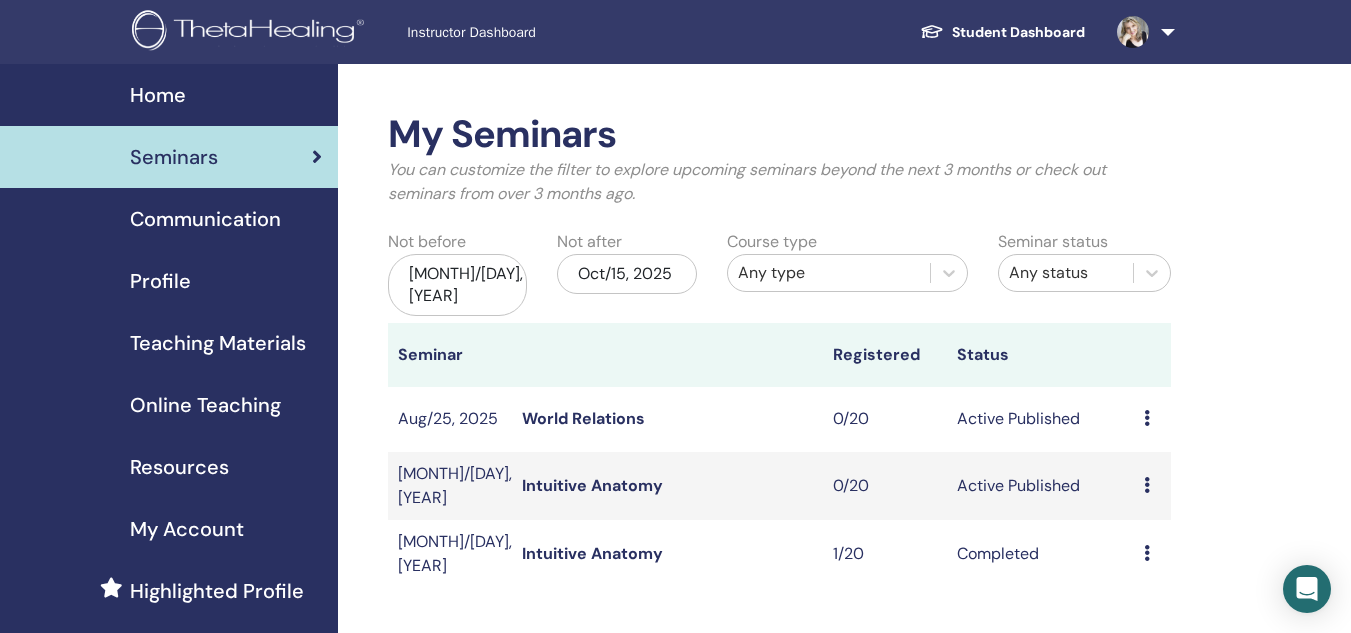 click on "[MONTH]/[DAY], [YEAR]" at bounding box center [457, 285] 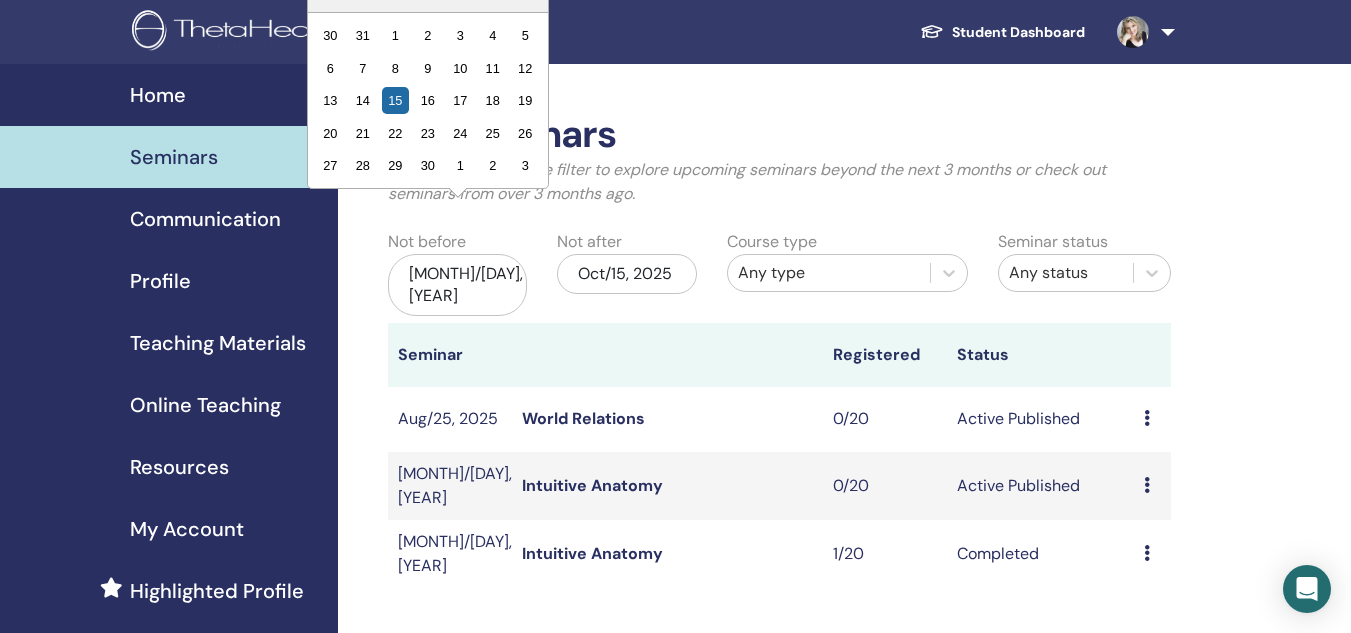 click on "Next Month" at bounding box center [528, -46] 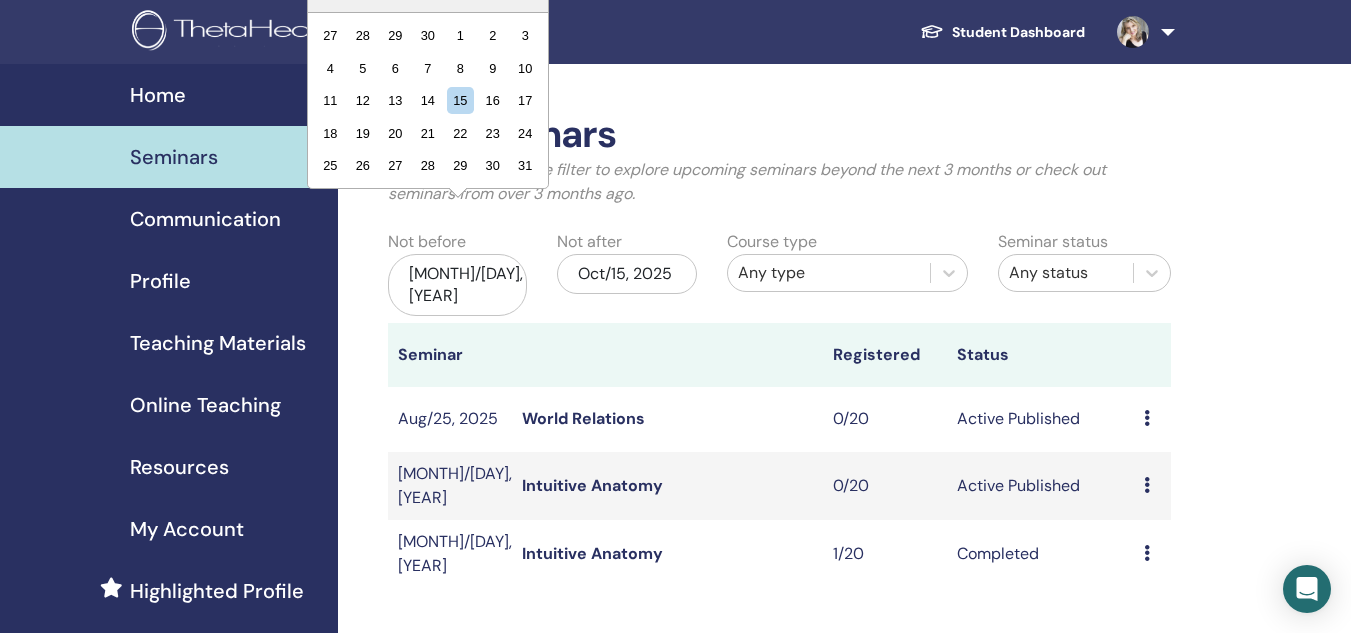 click on "Next Month" at bounding box center [528, -46] 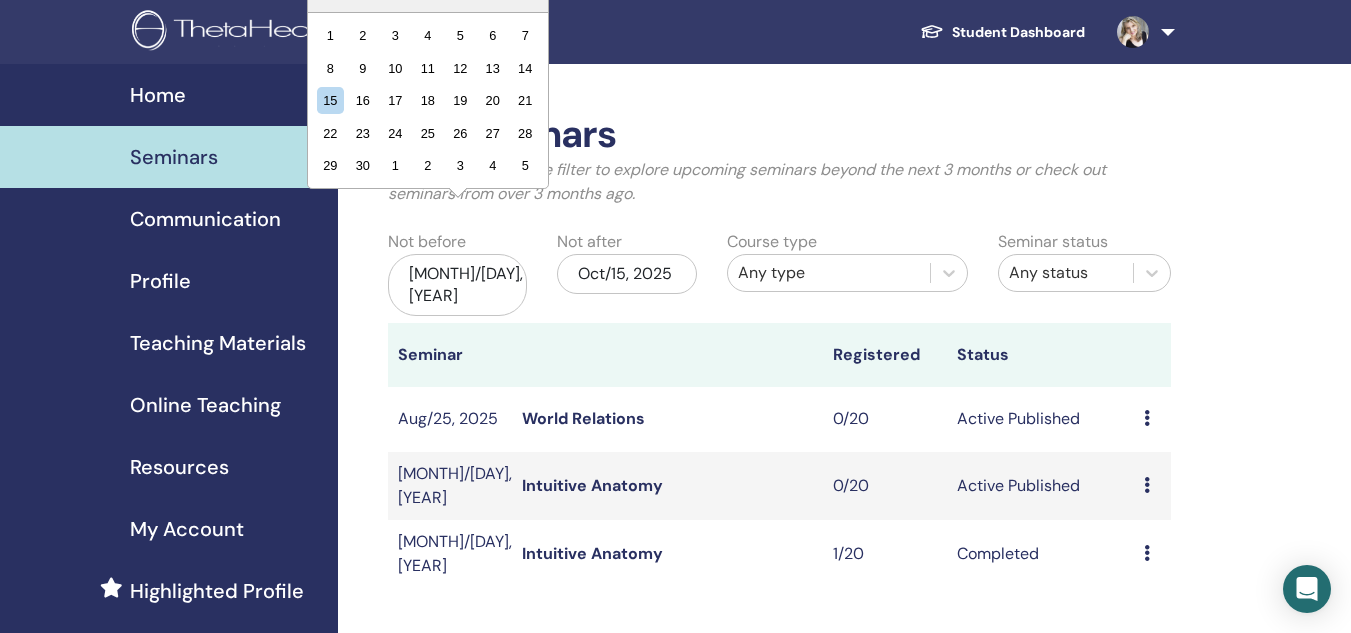 click on "Next Month" at bounding box center [528, -46] 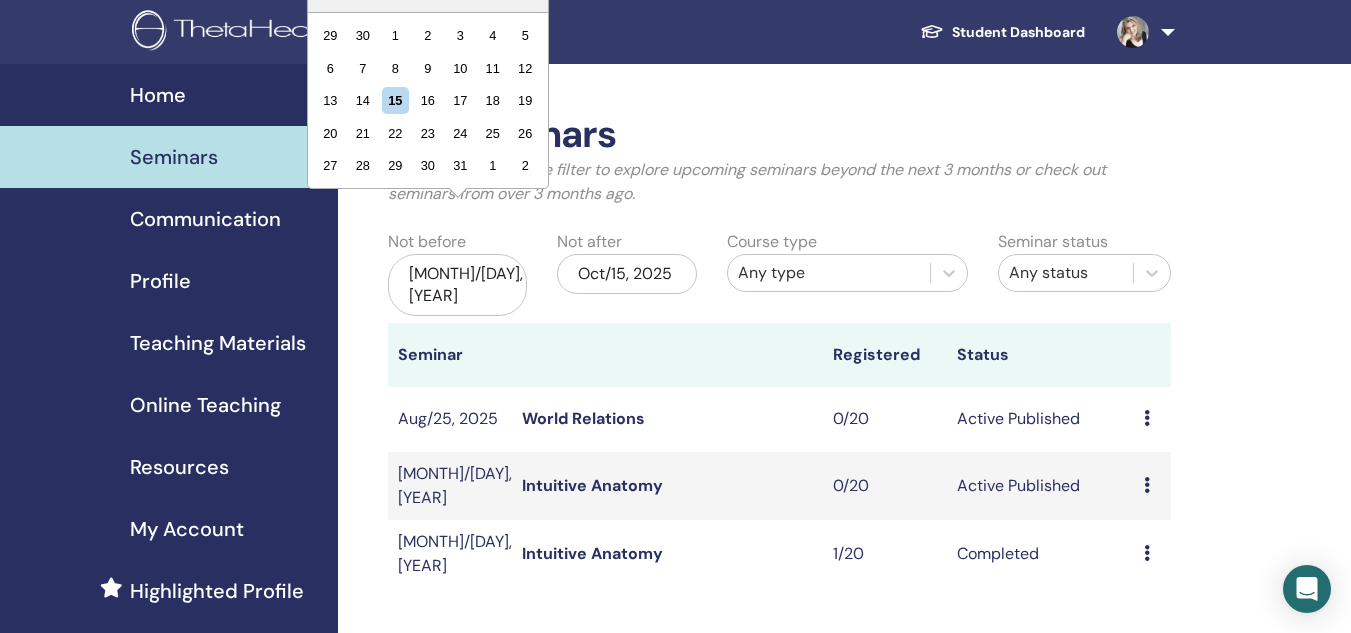 click on "Next Month" at bounding box center (528, -46) 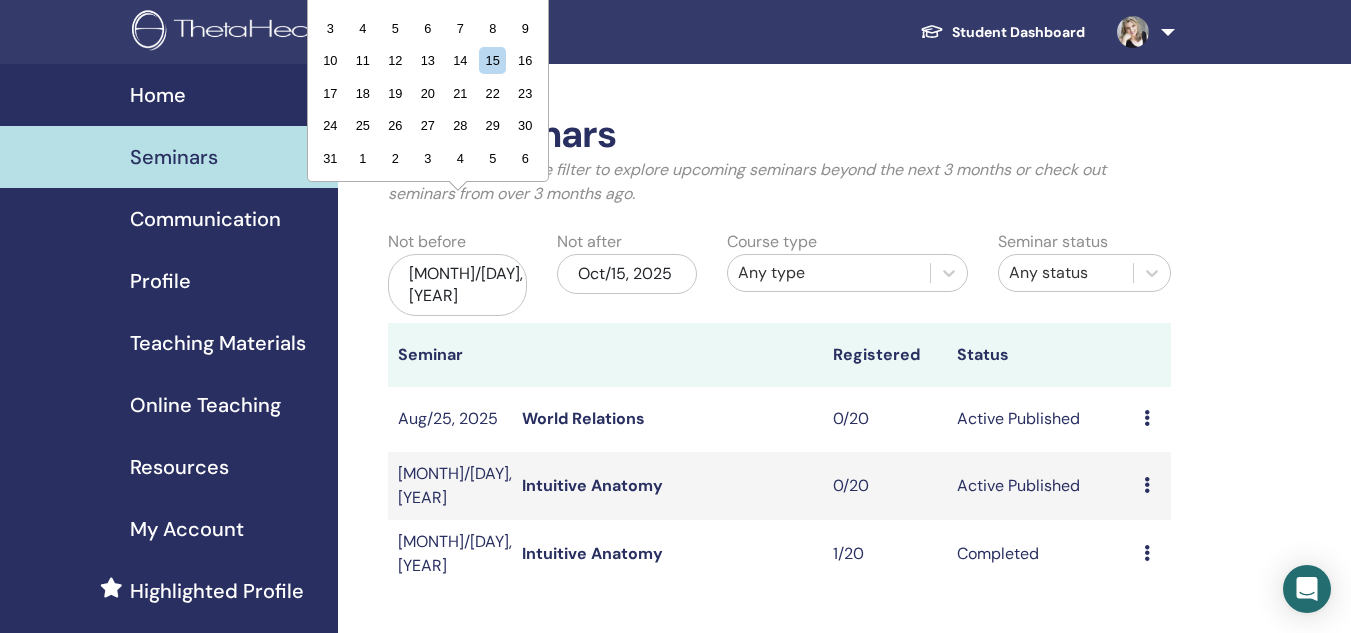 click on "August 2025 Previous Month Next Month August 2025 2025 Su Mo Tu We Th Fr Sa 27 28 29 30 31 1 2 3 4 5 6 7 8 9 10 11 12 13 14 15 16 17 18 19 20 21 22 23 24 25 26 27 28 29 30 31 1 2 3 4 5 6" at bounding box center (428, 39) 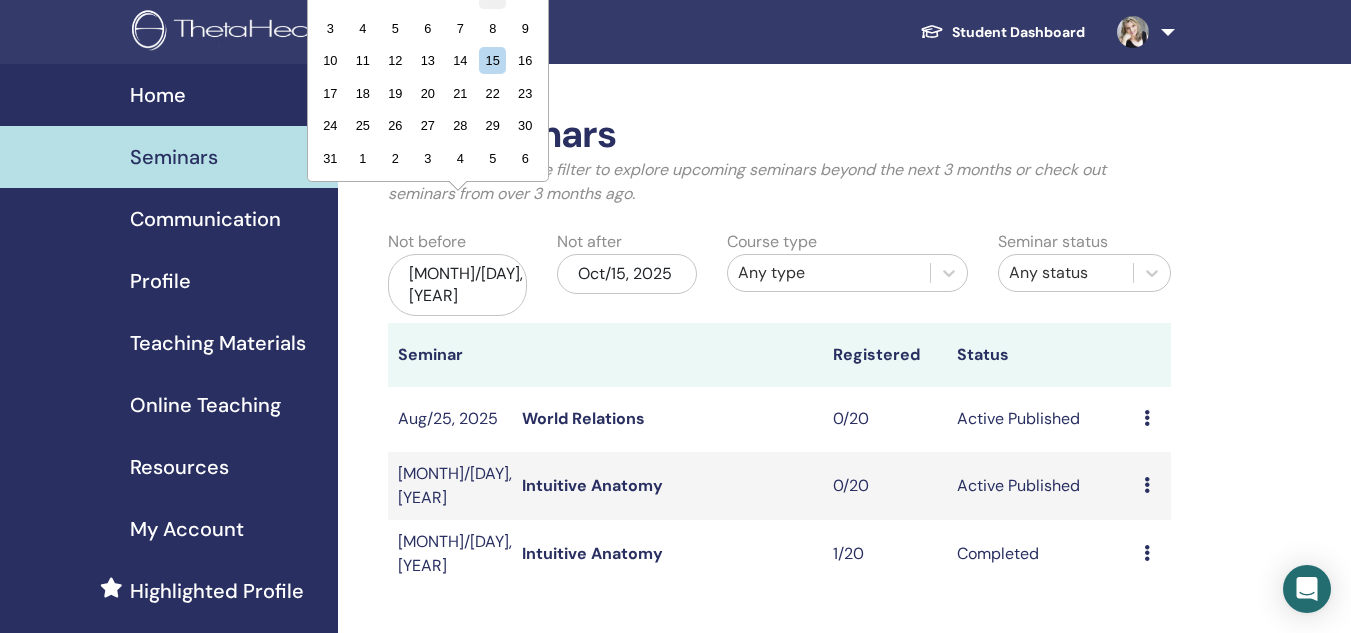 click on "1" at bounding box center [492, -5] 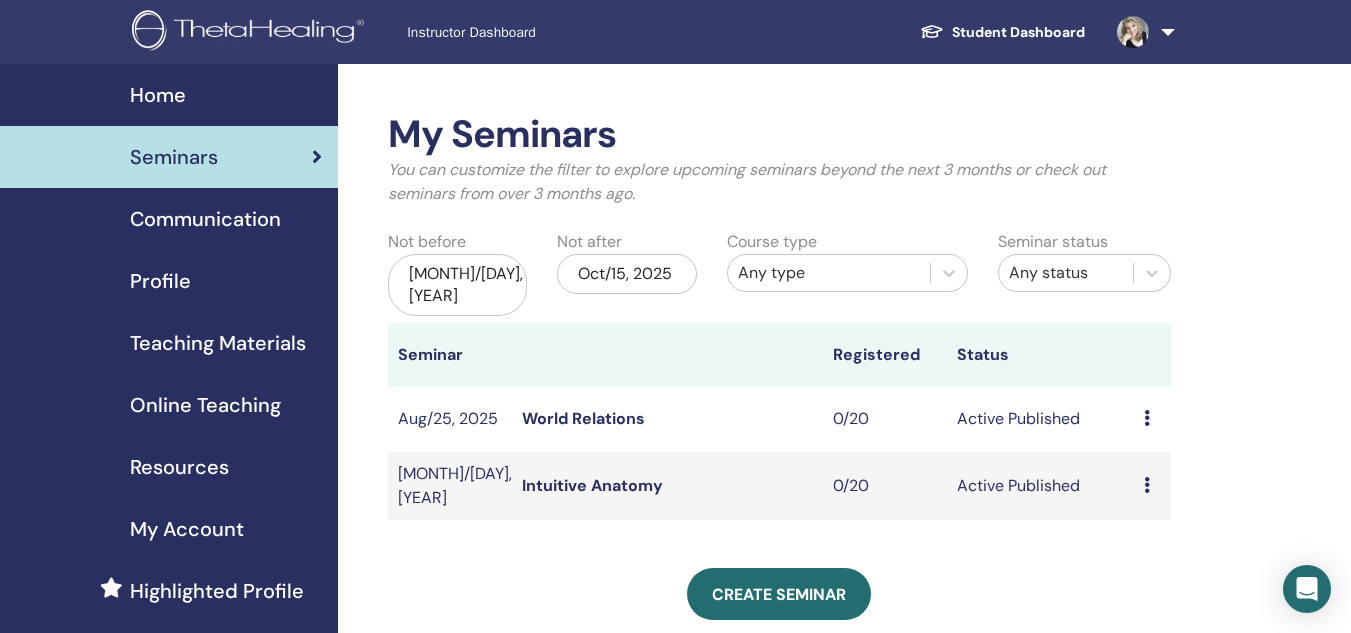 click on "Aug/01, 2025" at bounding box center (457, 285) 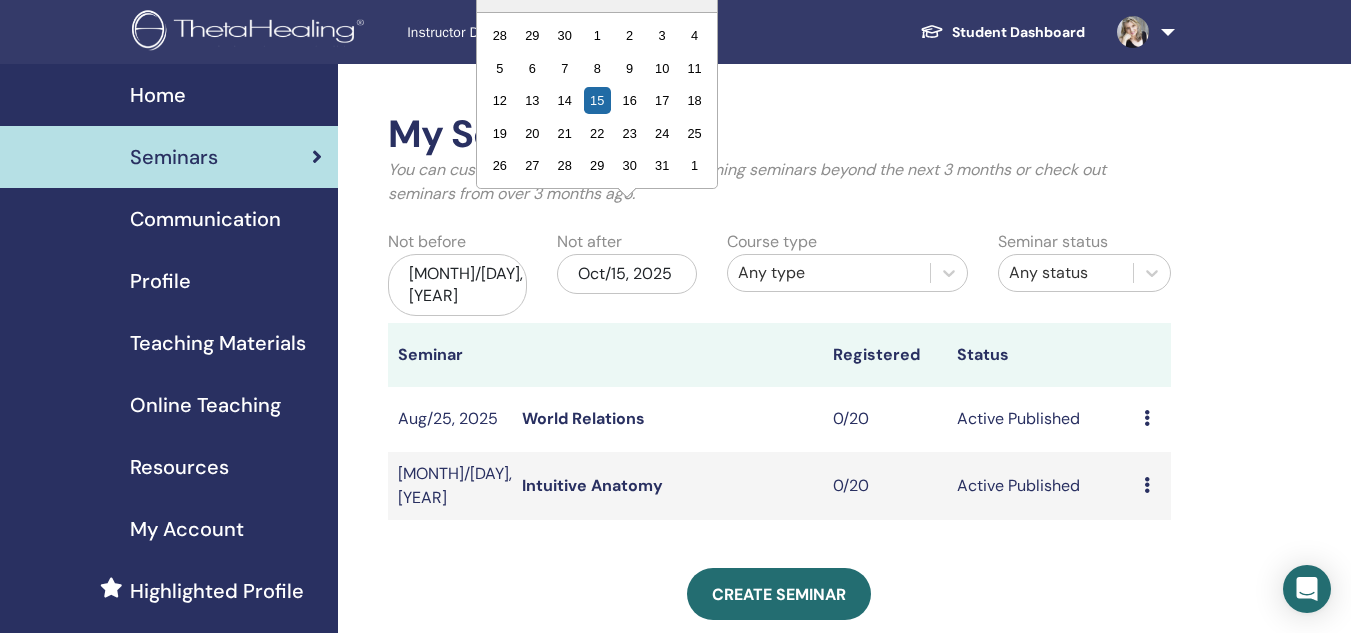 click on "Next Month" at bounding box center [699, -44] 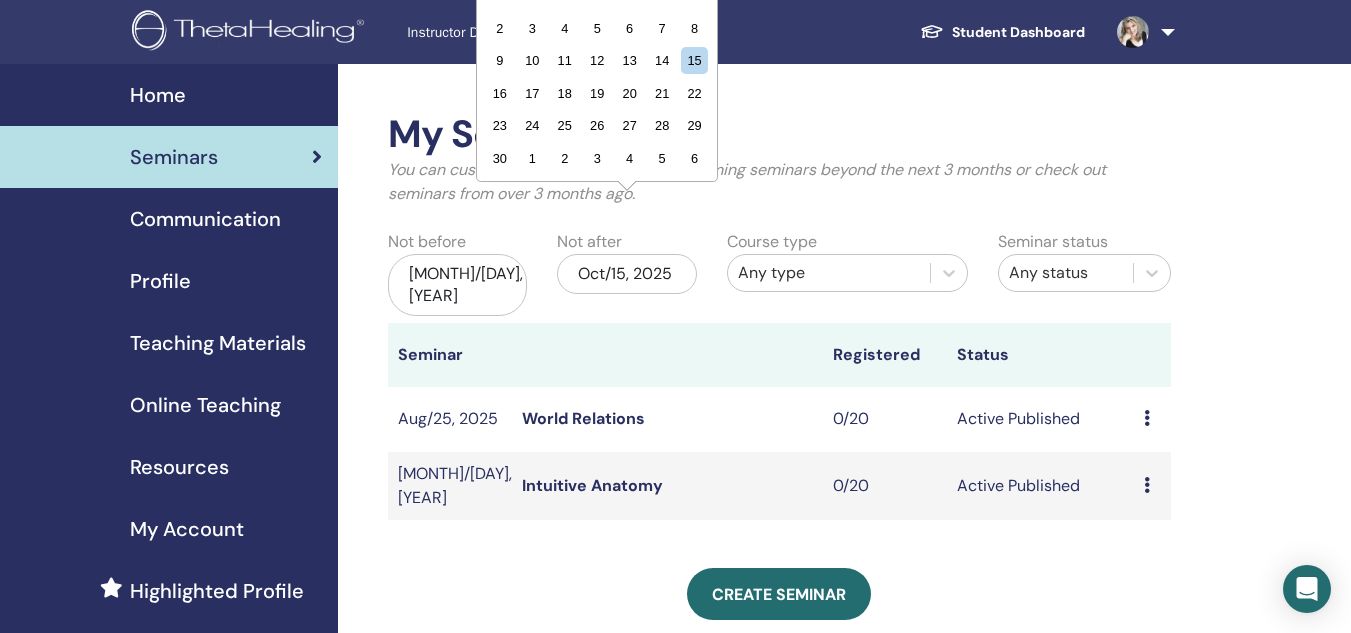 click on "November 2025 Previous Month Next Month November 2025 2025 Su Mo Tu We Th Fr Sa 26 27 28 29 30 31 1 2 3 4 5 6 7 8 9 10 11 12 13 14 15 16 17 18 19 20 21 22 23 24 25 26 27 28 29 30 1 2 3 4 5 6" at bounding box center [597, 39] 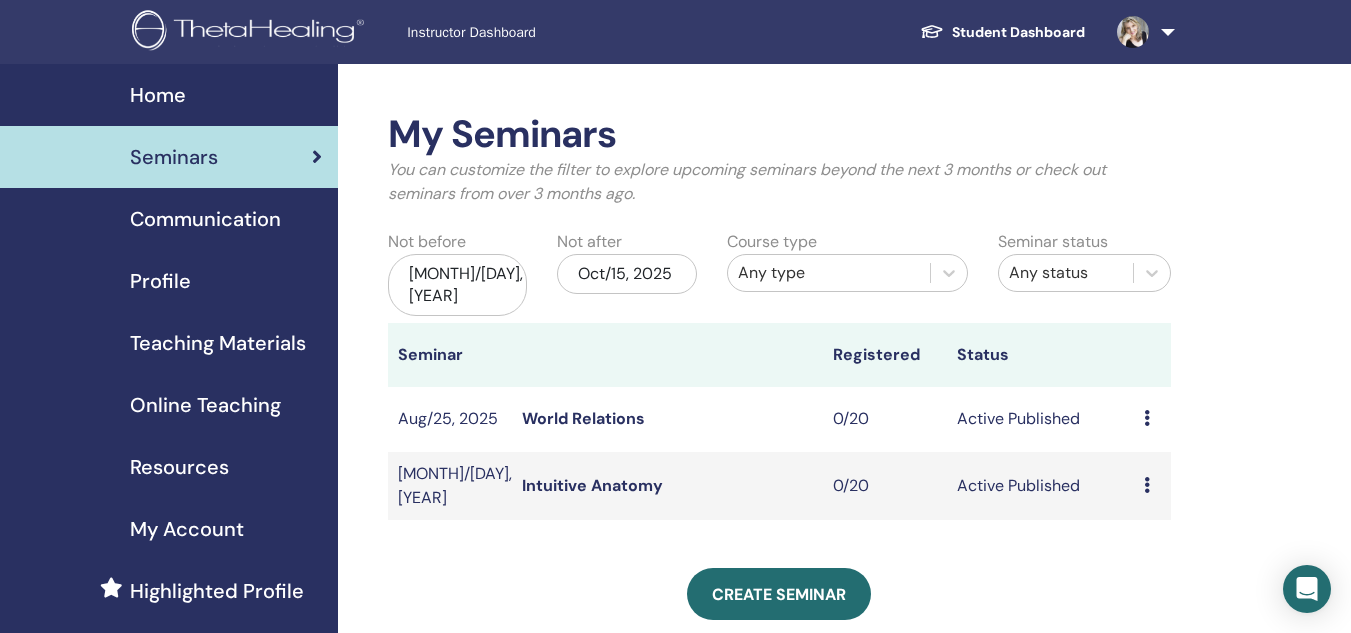 click on "My Seminars You can customize the filter to explore upcoming seminars beyond the next 3 months or check out seminars from over 3 months ago. Not before Aug/01, 2025 Not after Oct/15, 2025 Course type Any type Seminar status Any status Seminar Registered Status Aug/25, 2025 World Relations 0/20 Active Published Preview Edit Attendees Cancel Aug/04, 2025 Intuitive Anatomy 0/20 Active Published Preview Edit Attendees Cancel Create seminar Seminar Registrations Order No. Attendee Event Date" at bounding box center (844, 564) 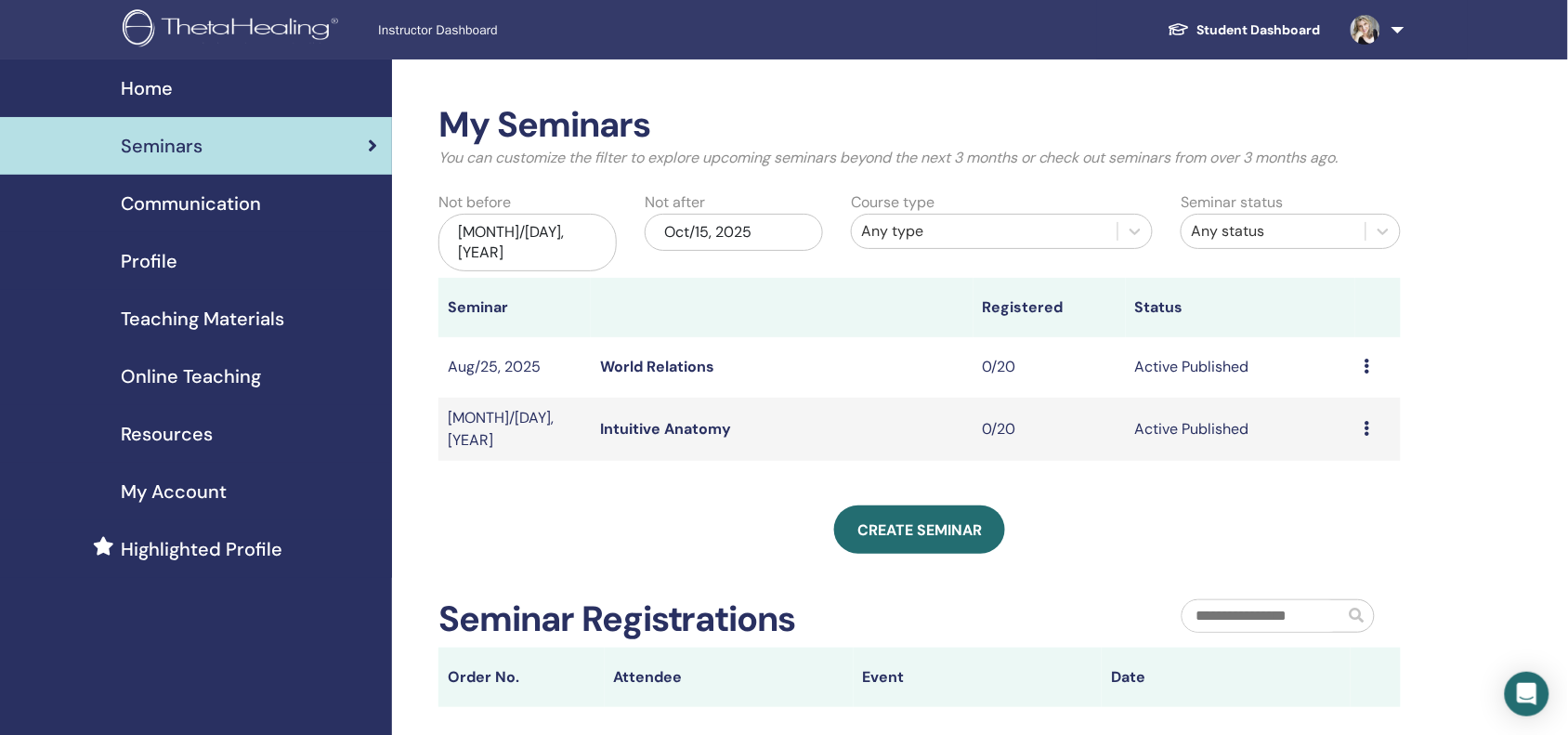 drag, startPoint x: 1268, startPoint y: 0, endPoint x: 708, endPoint y: 300, distance: 635.29521 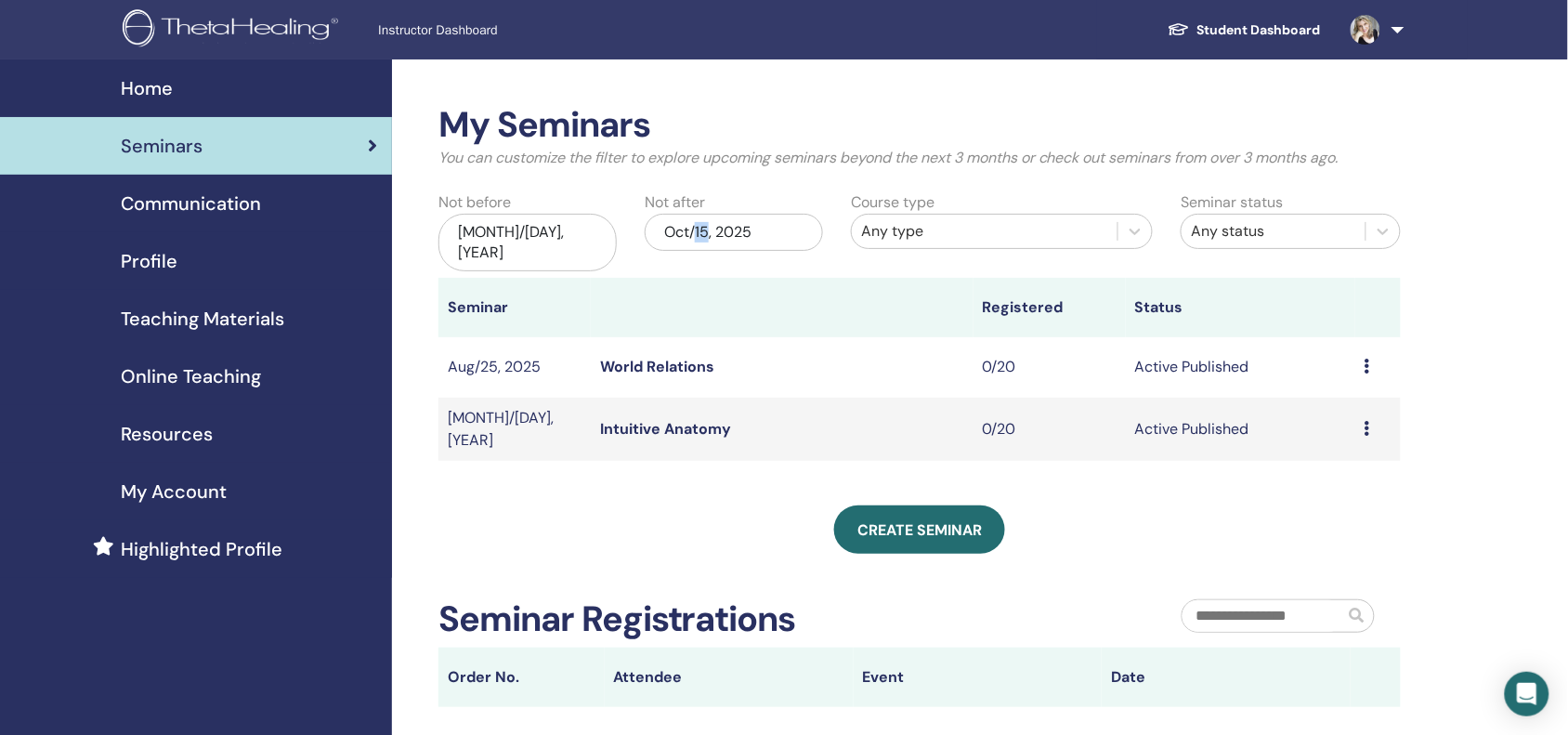 click on "Oct/15, 2025" at bounding box center (734, 232) 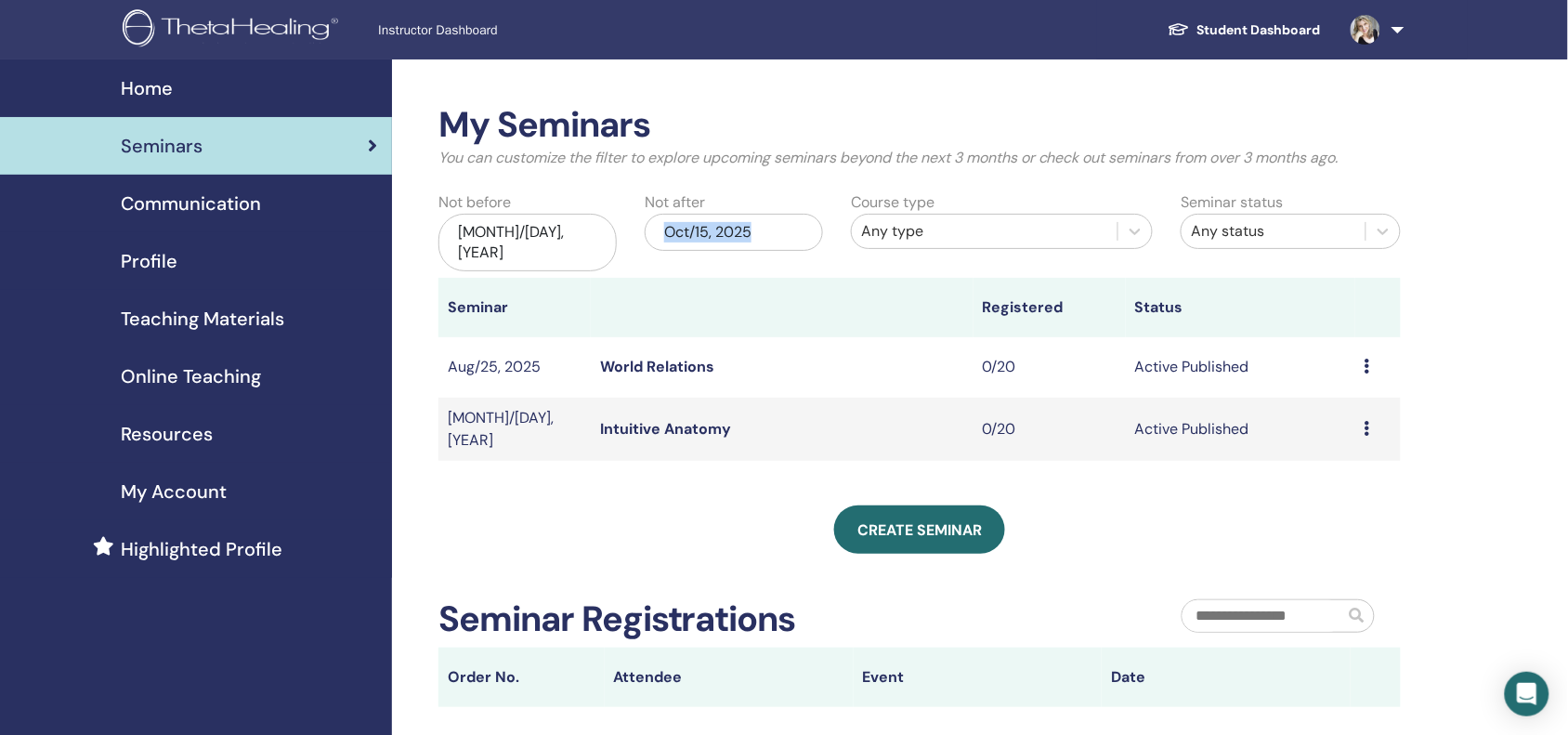 click on "Oct/15, 2025" at bounding box center [734, 232] 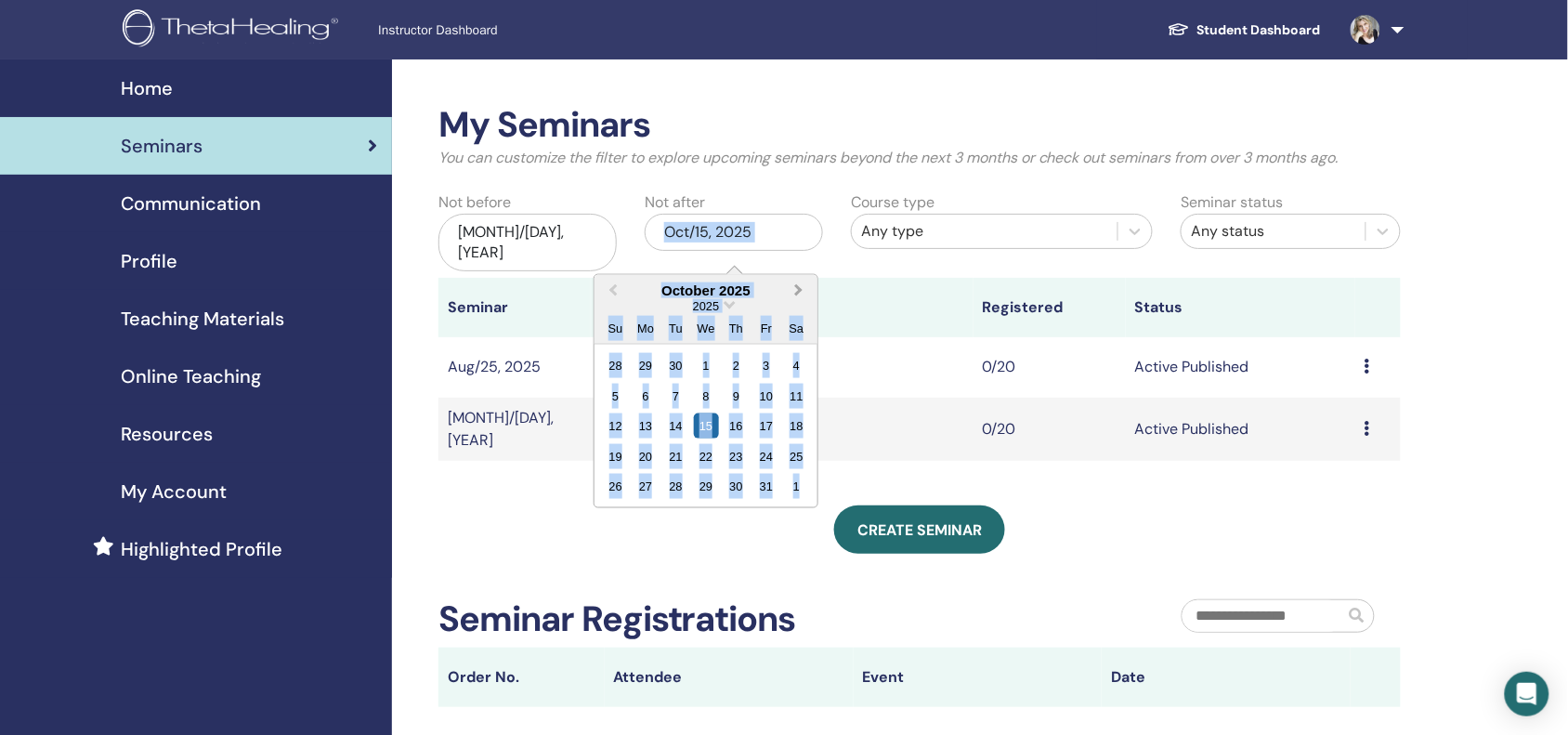 click on "Next Month" at bounding box center (799, 290) 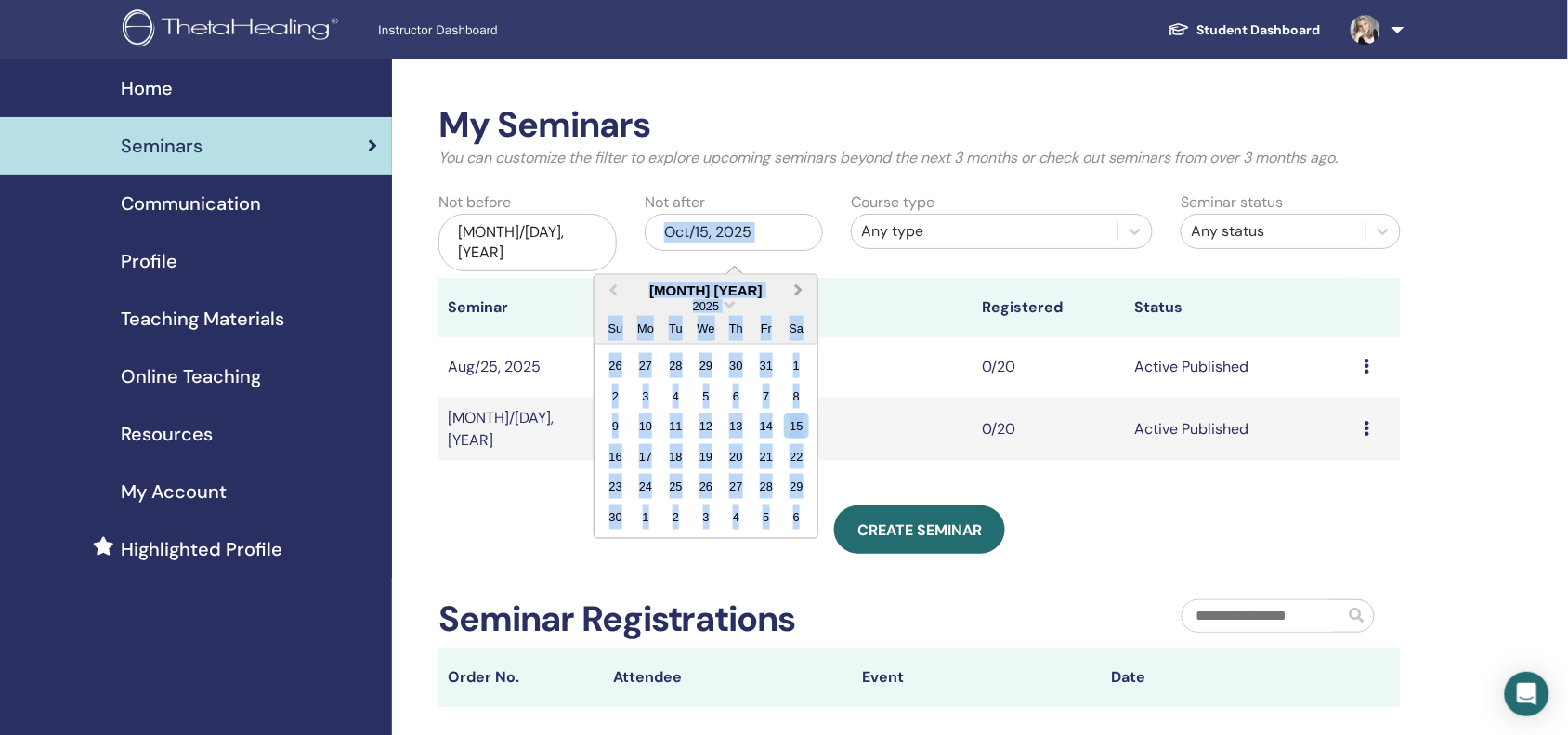 click on "Next Month" at bounding box center (799, 290) 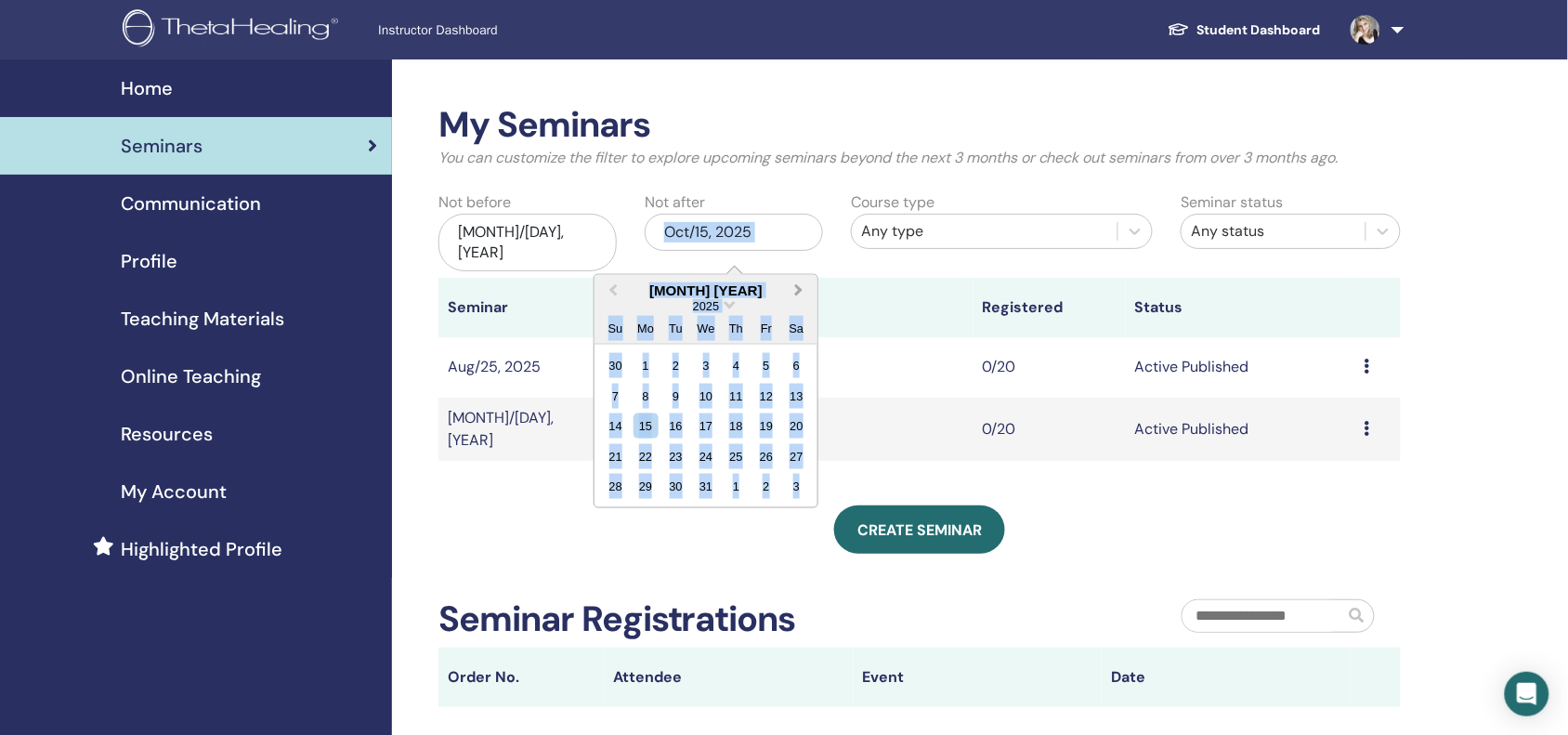 click on "Next Month" at bounding box center (799, 290) 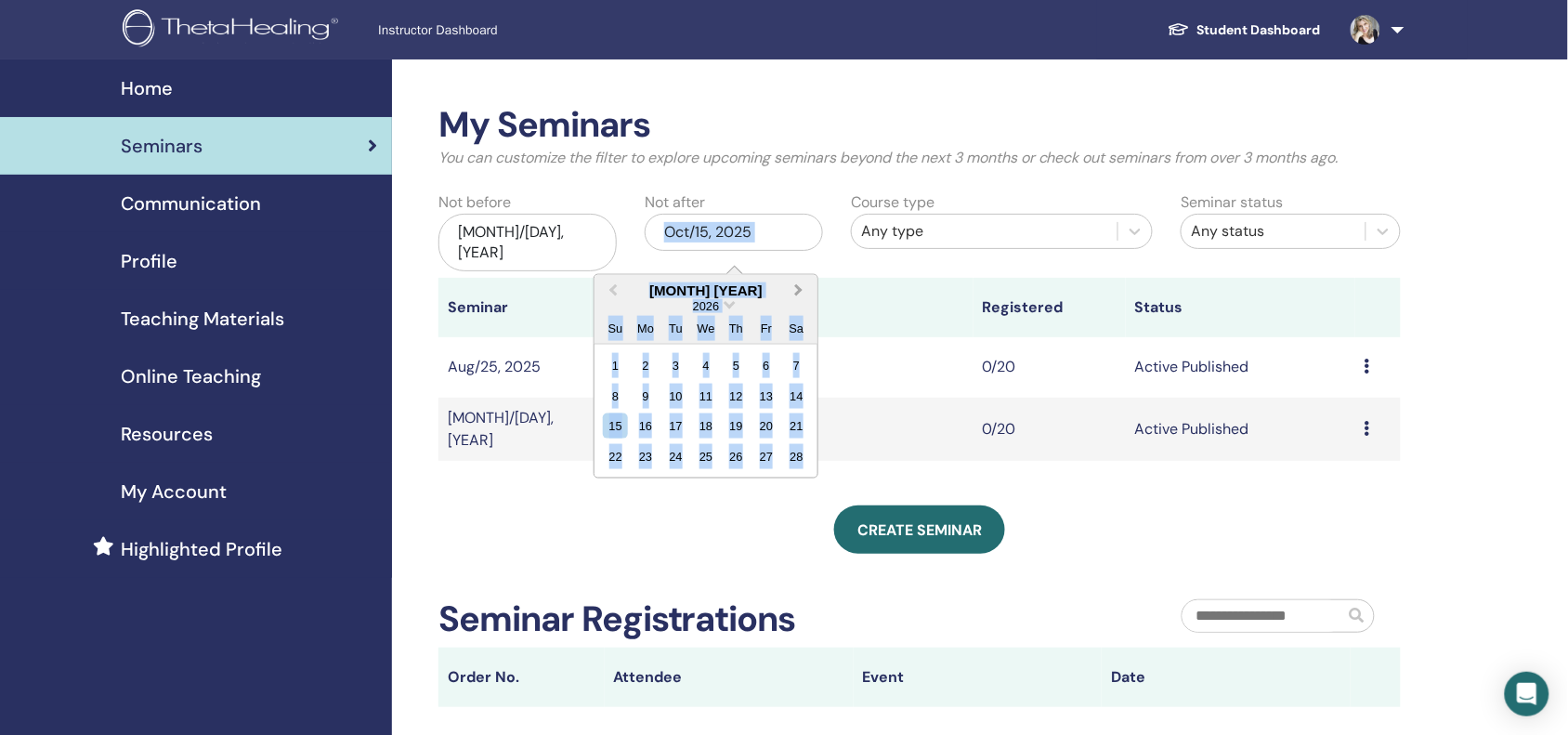 click on "Next Month" at bounding box center (799, 290) 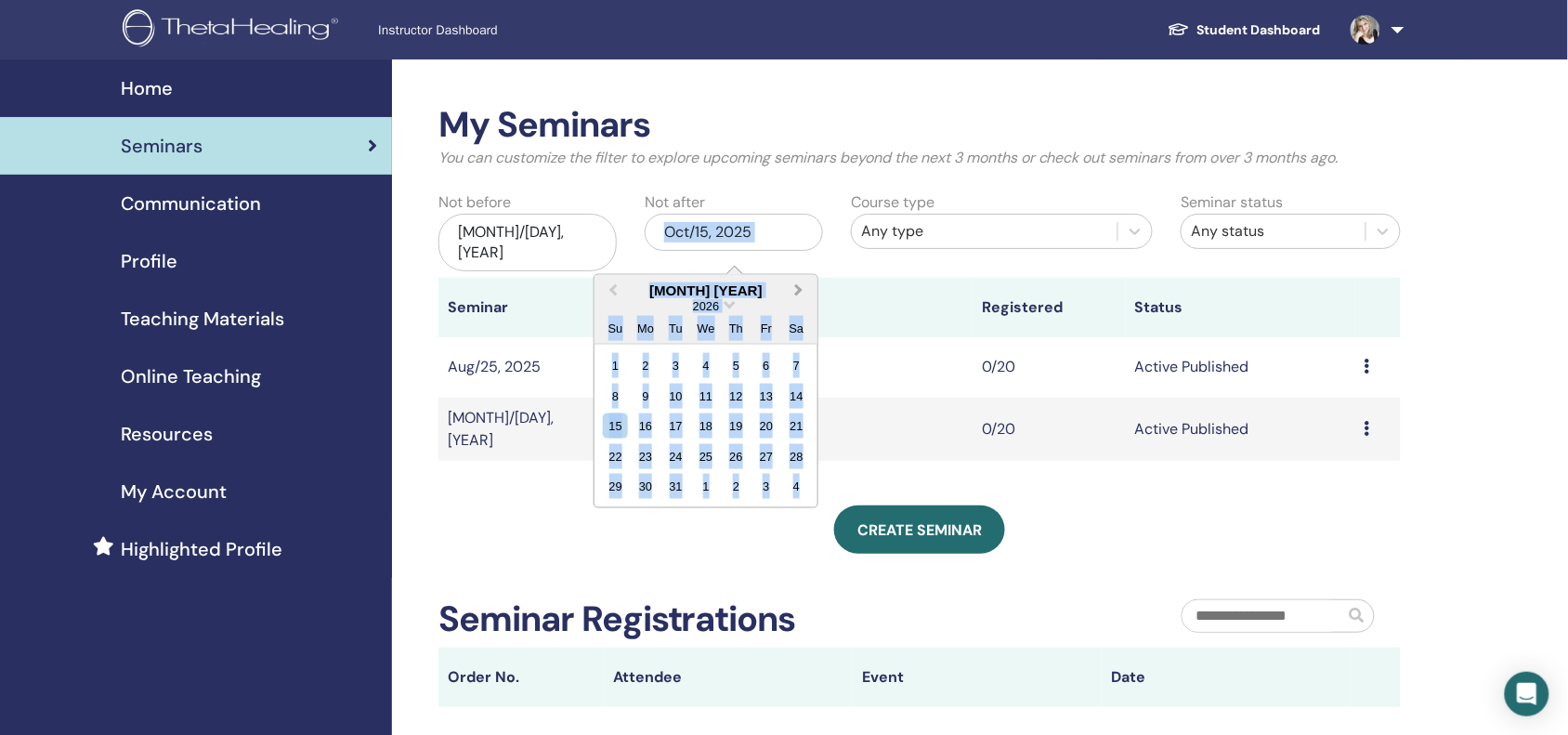 click on "Next Month" at bounding box center (799, 290) 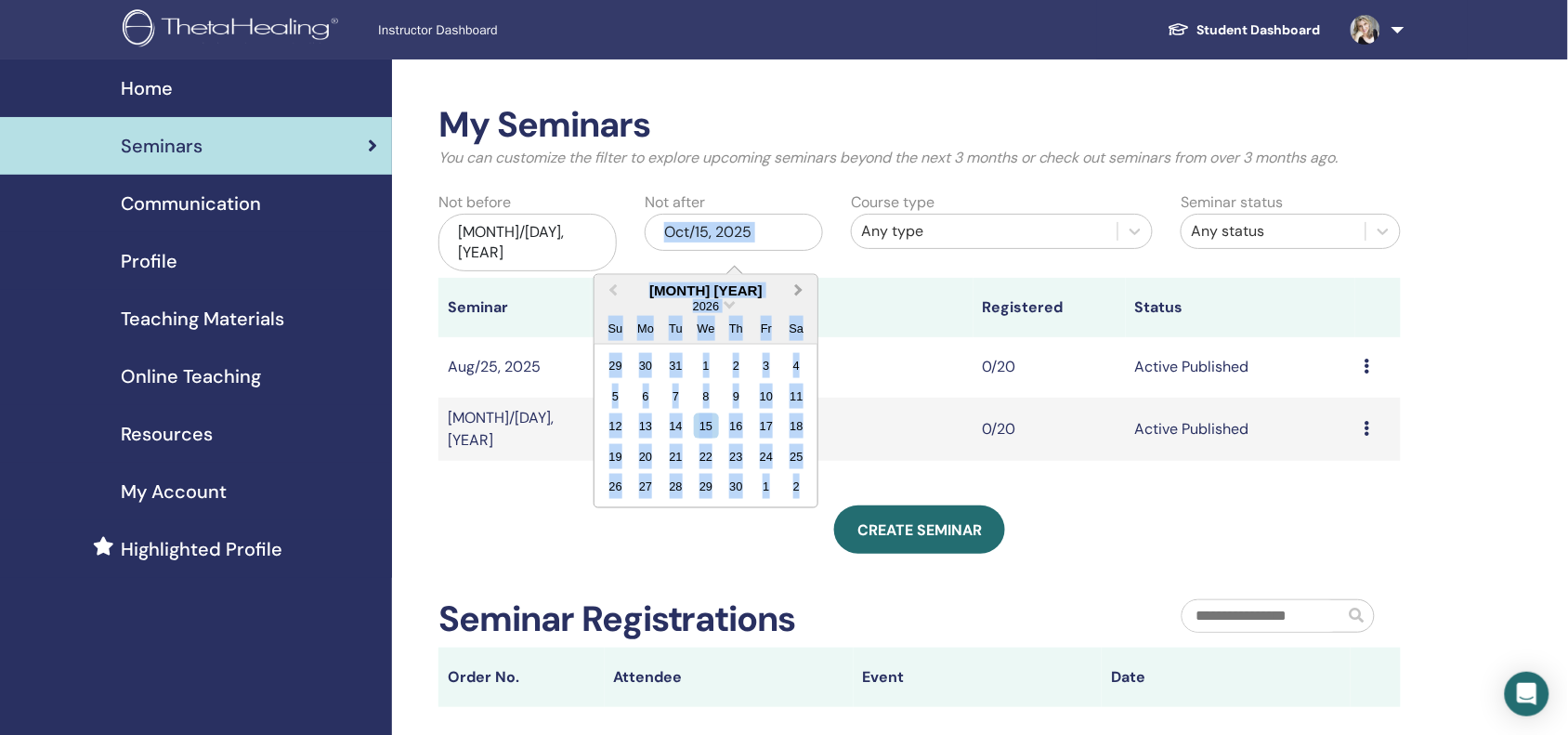 click on "Next Month" at bounding box center (799, 290) 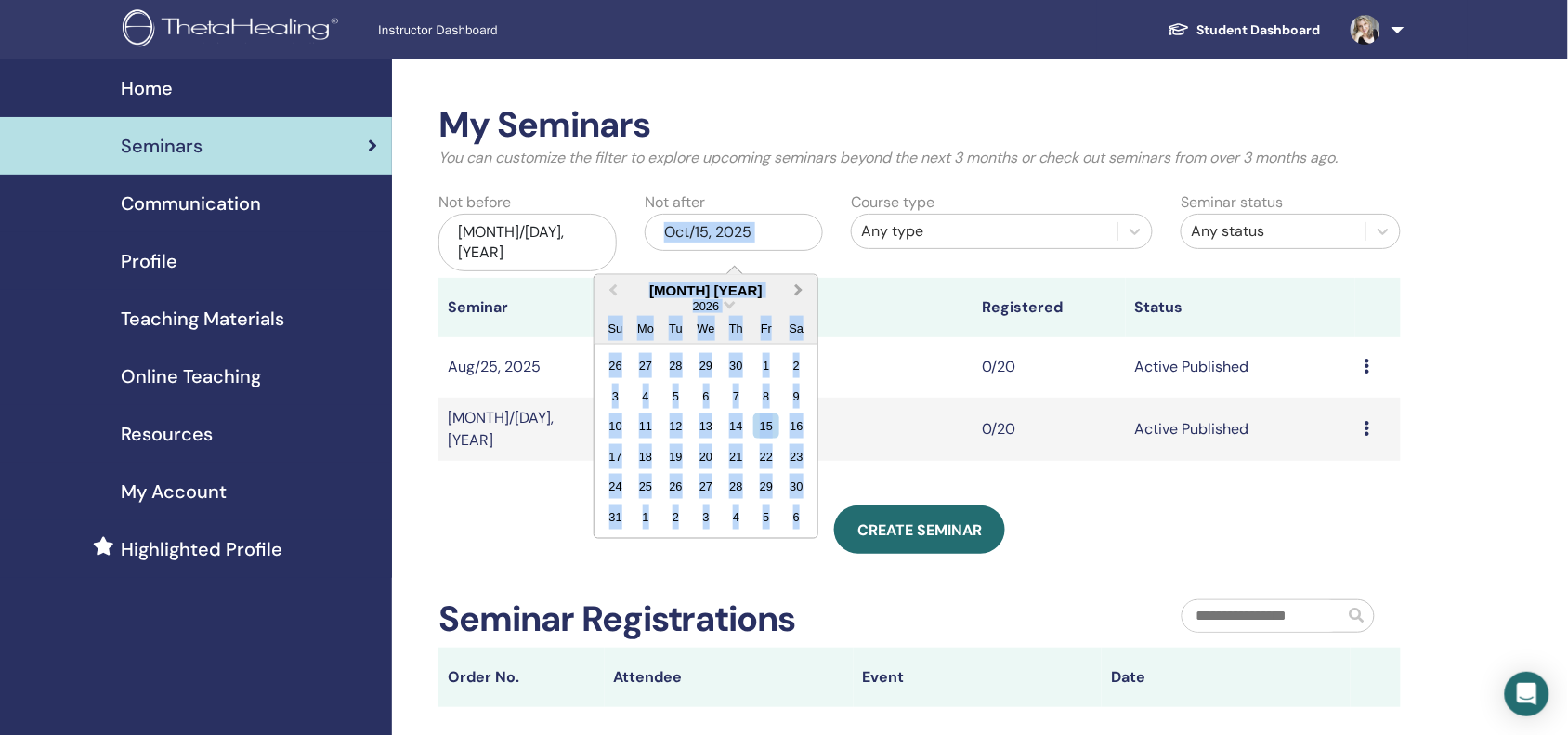 click on "Next Month" at bounding box center (799, 290) 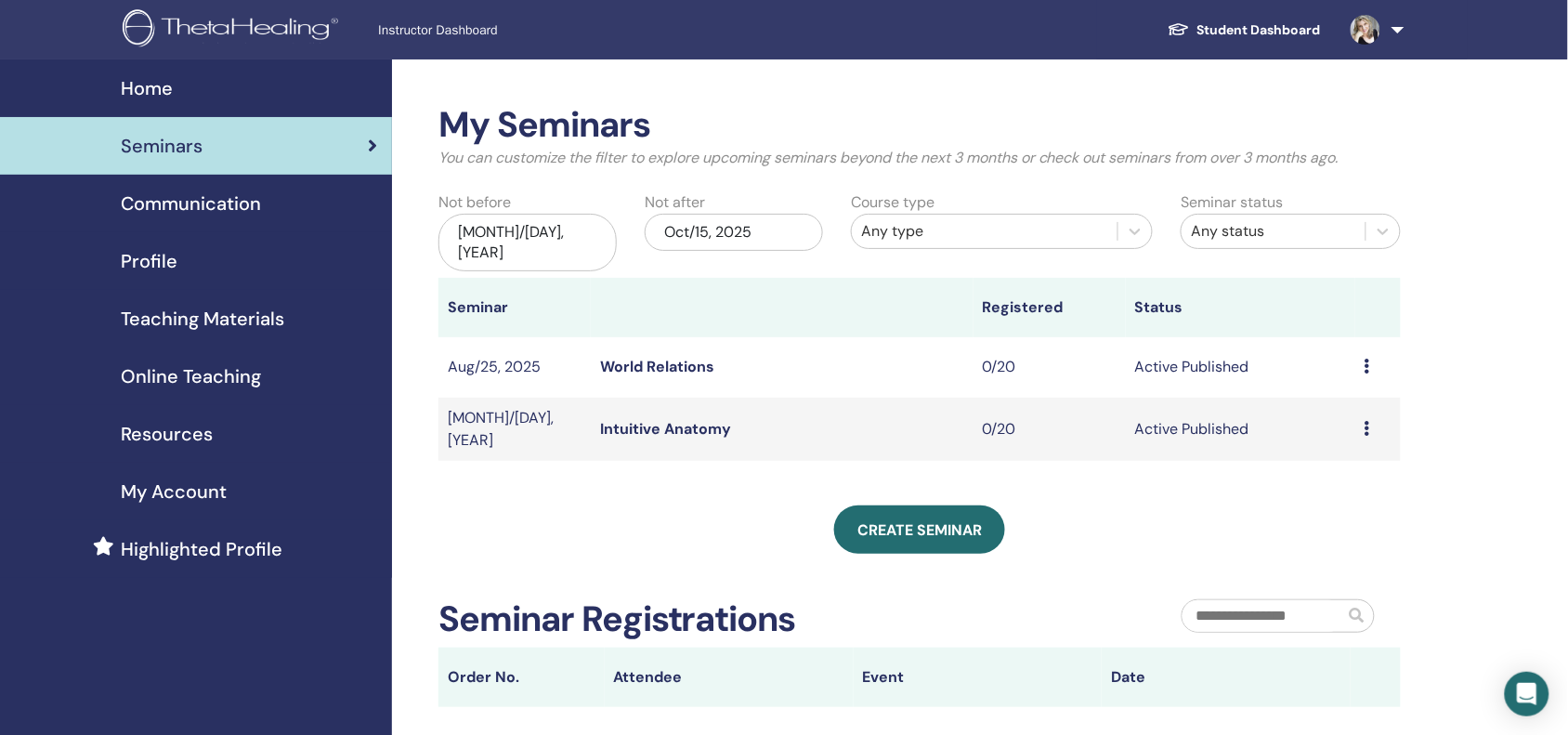 click on "My Seminars You can customize the filter to explore upcoming seminars beyond the next 3 months or check out seminars from over 3 months ago." at bounding box center [920, 144] 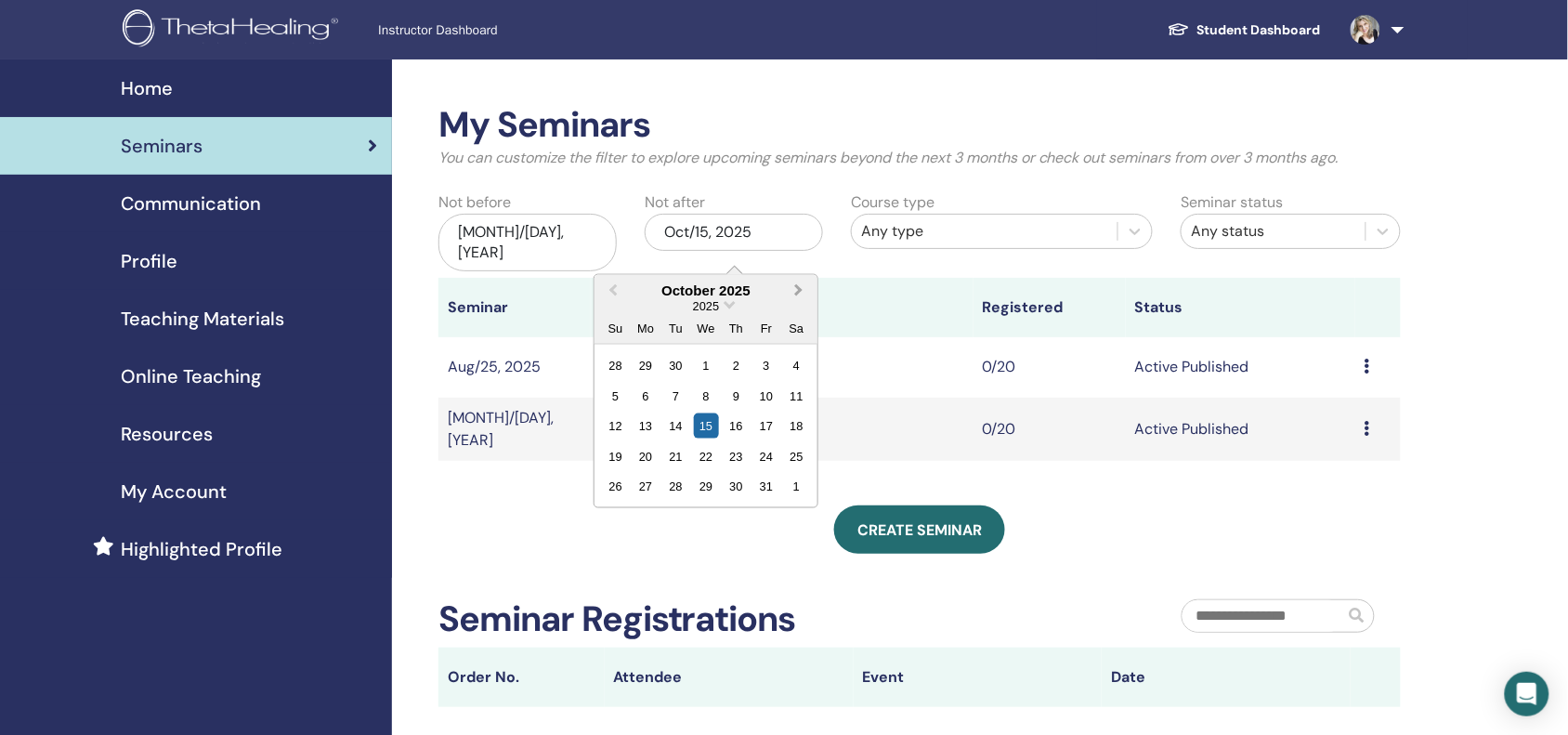click on "Next Month" at bounding box center [801, 291] 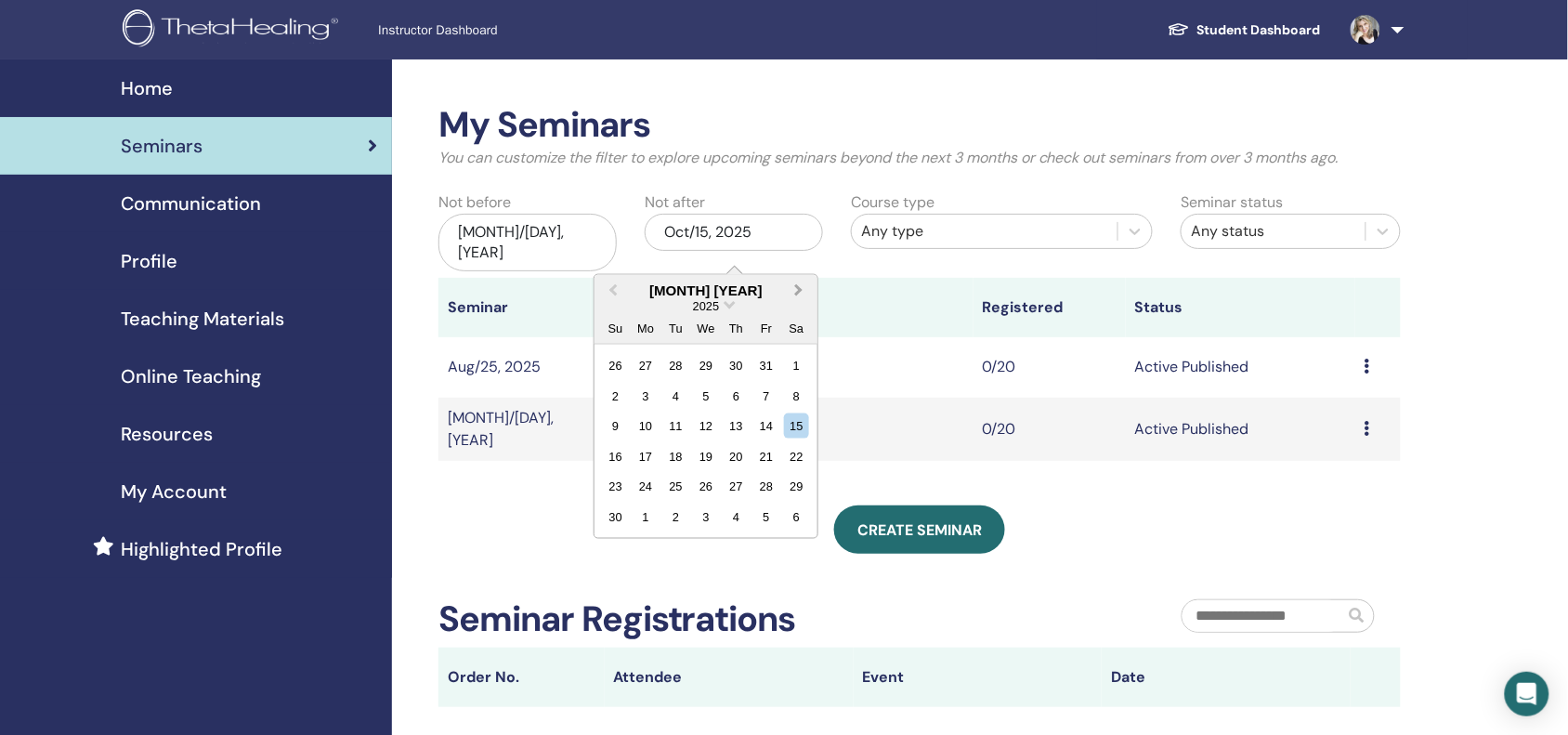 click on "Next Month" at bounding box center (801, 291) 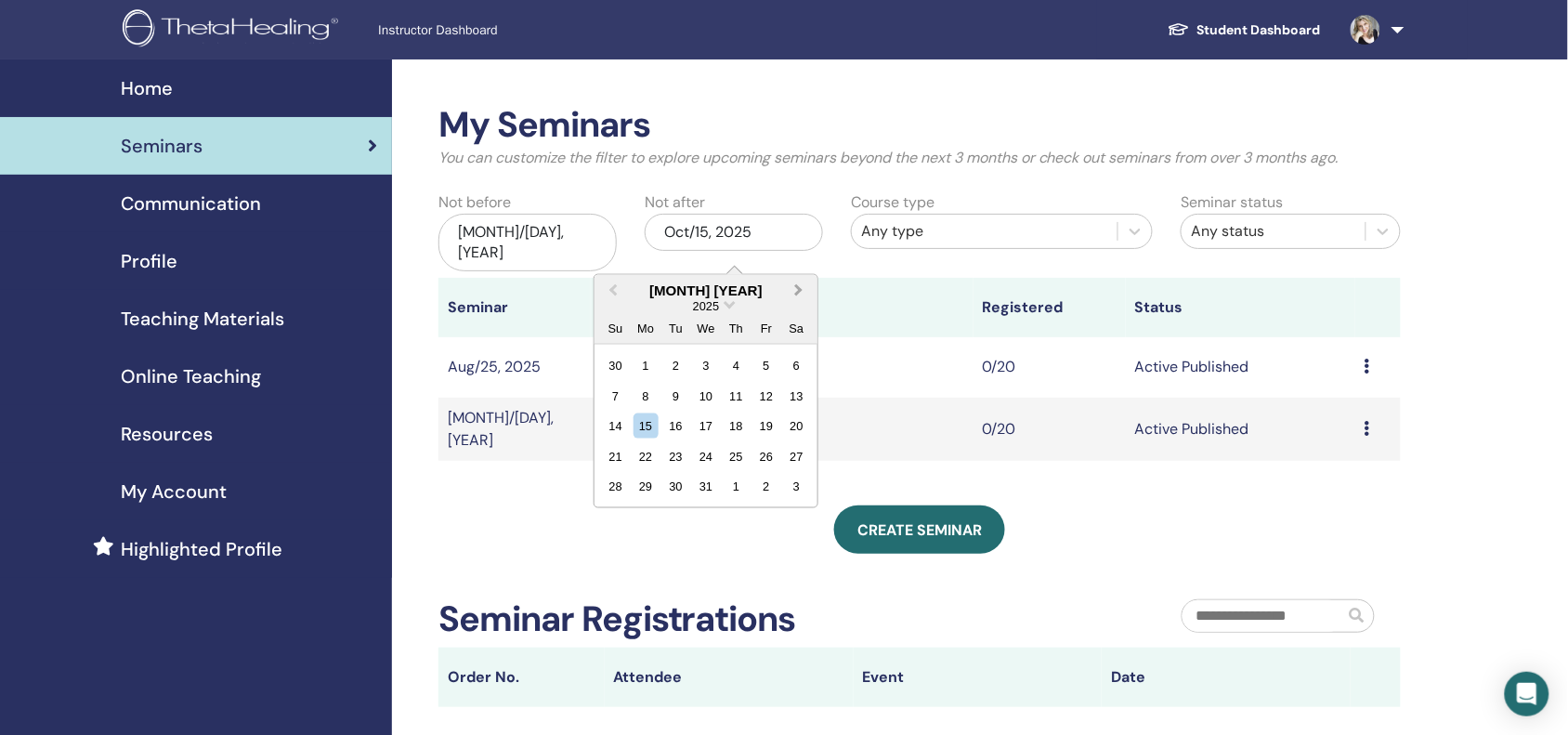 click on "Next Month" at bounding box center [801, 291] 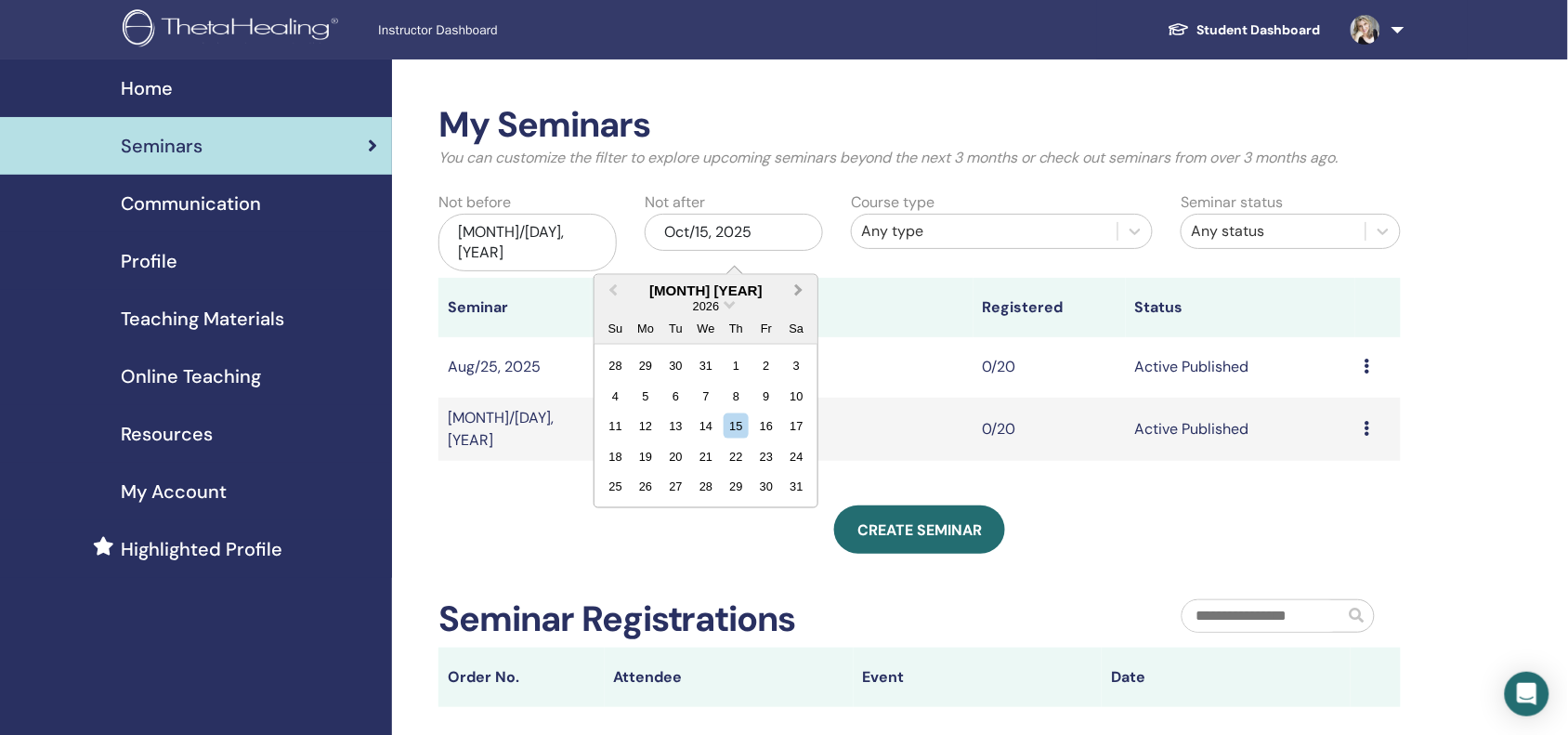 click on "Next Month" at bounding box center (801, 291) 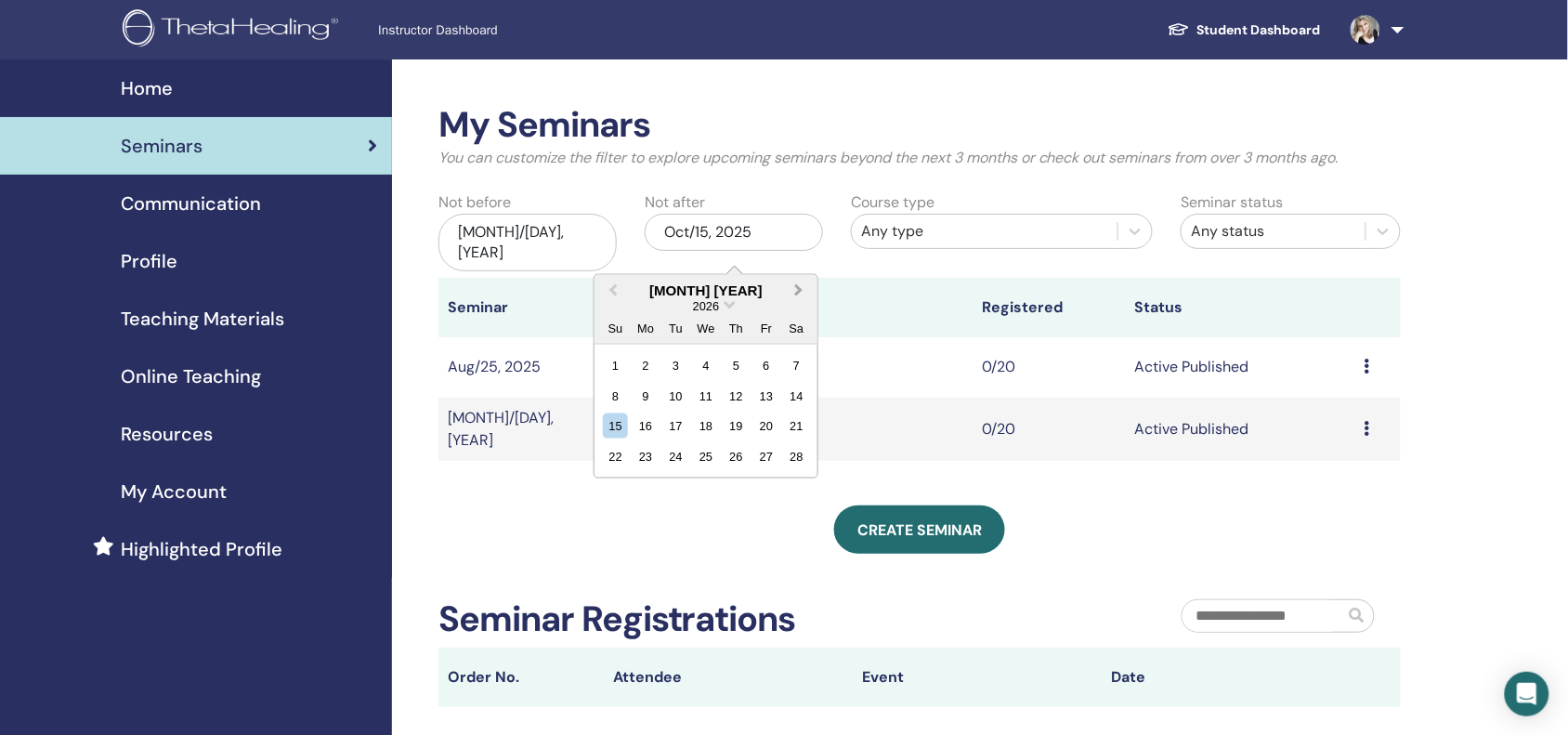click on "Next Month" at bounding box center [801, 291] 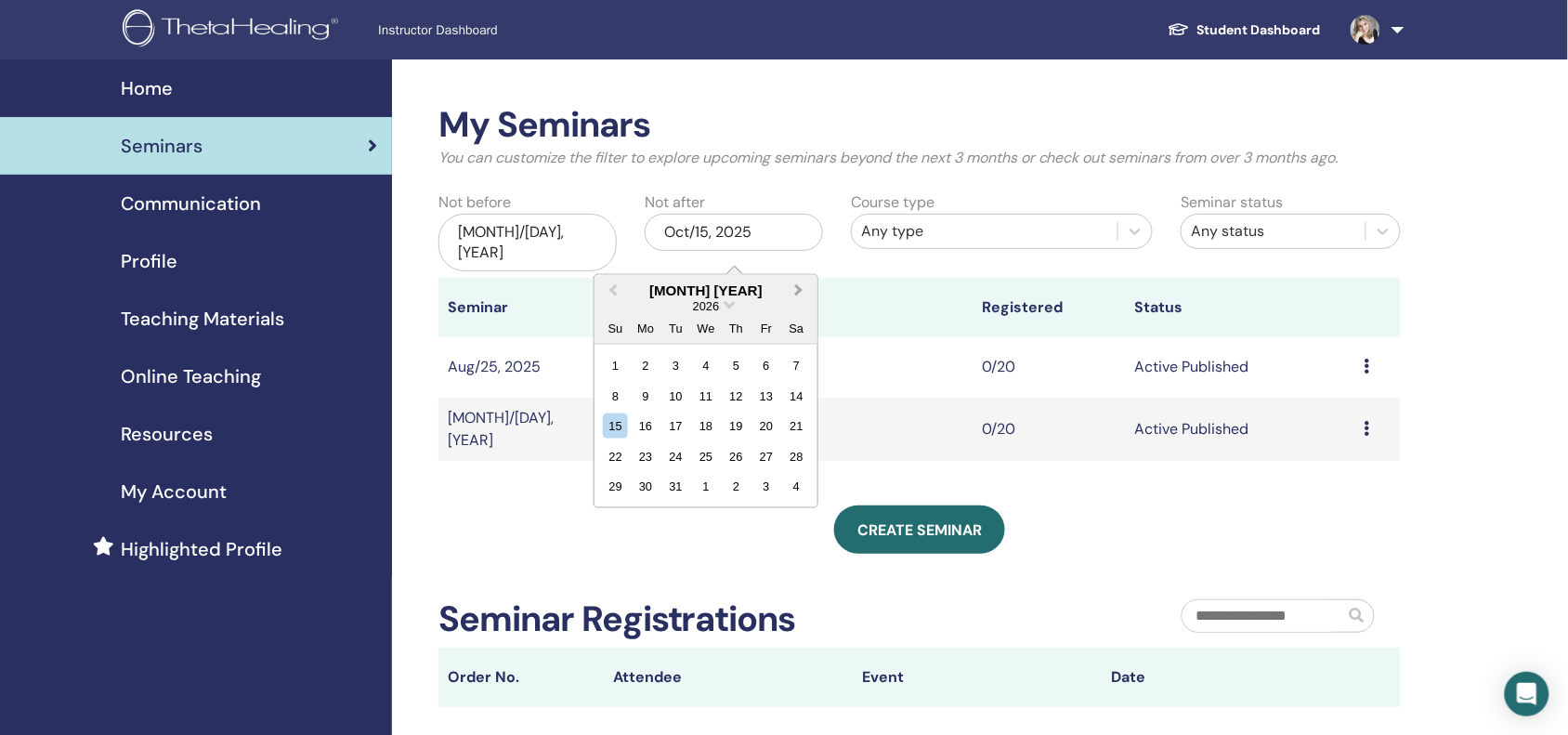 click on "Next Month" at bounding box center (801, 291) 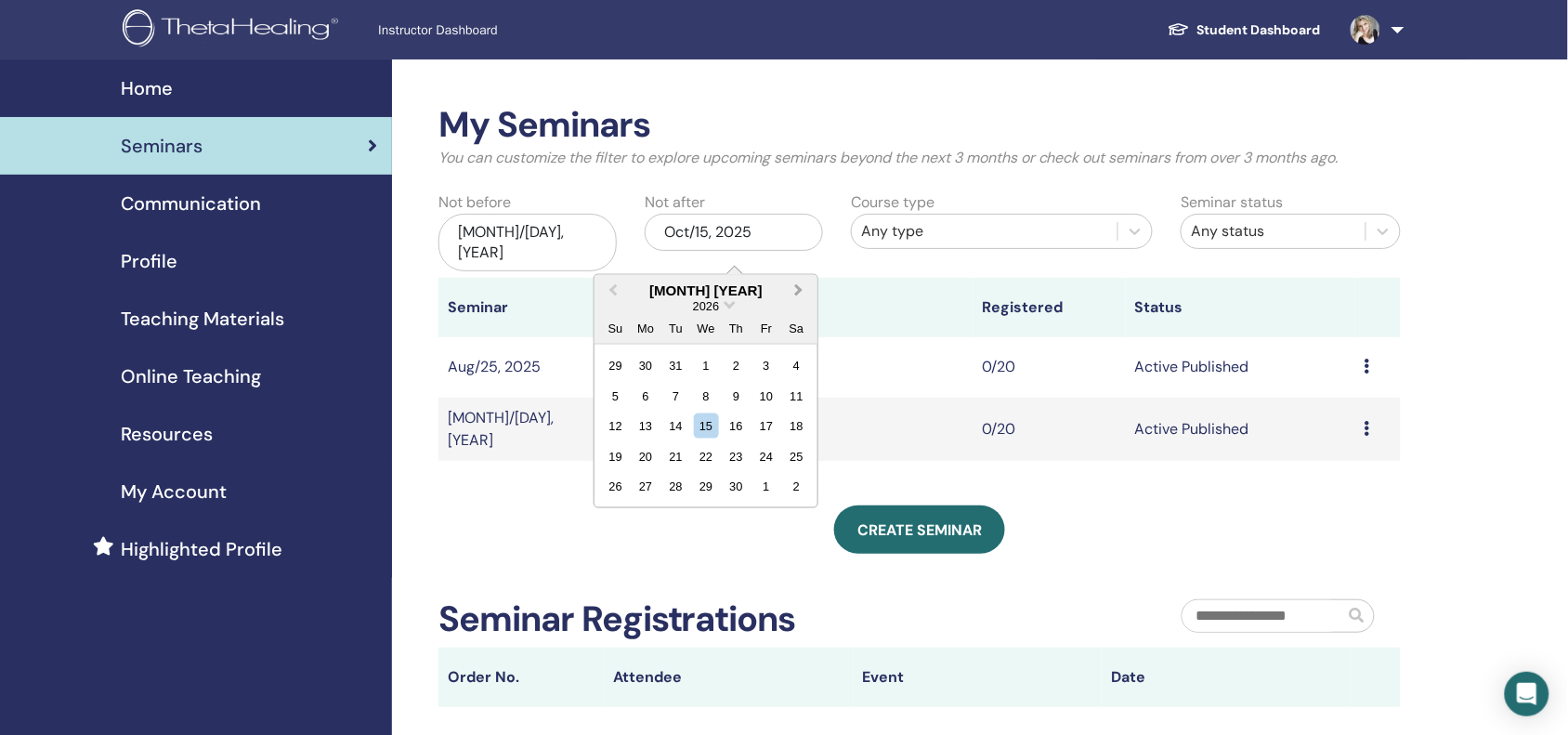 click on "Next Month" at bounding box center (801, 291) 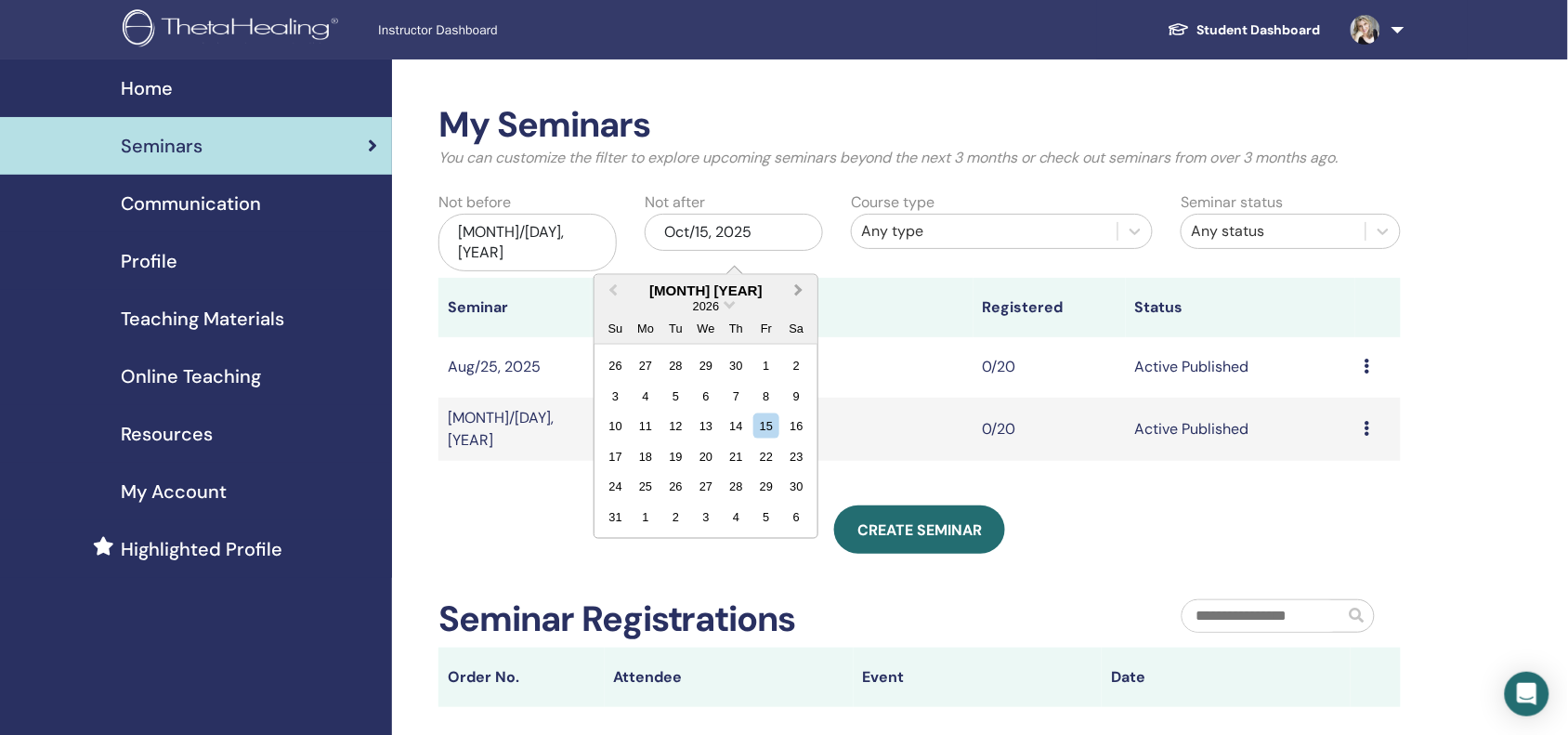 click on "Next Month" at bounding box center [801, 291] 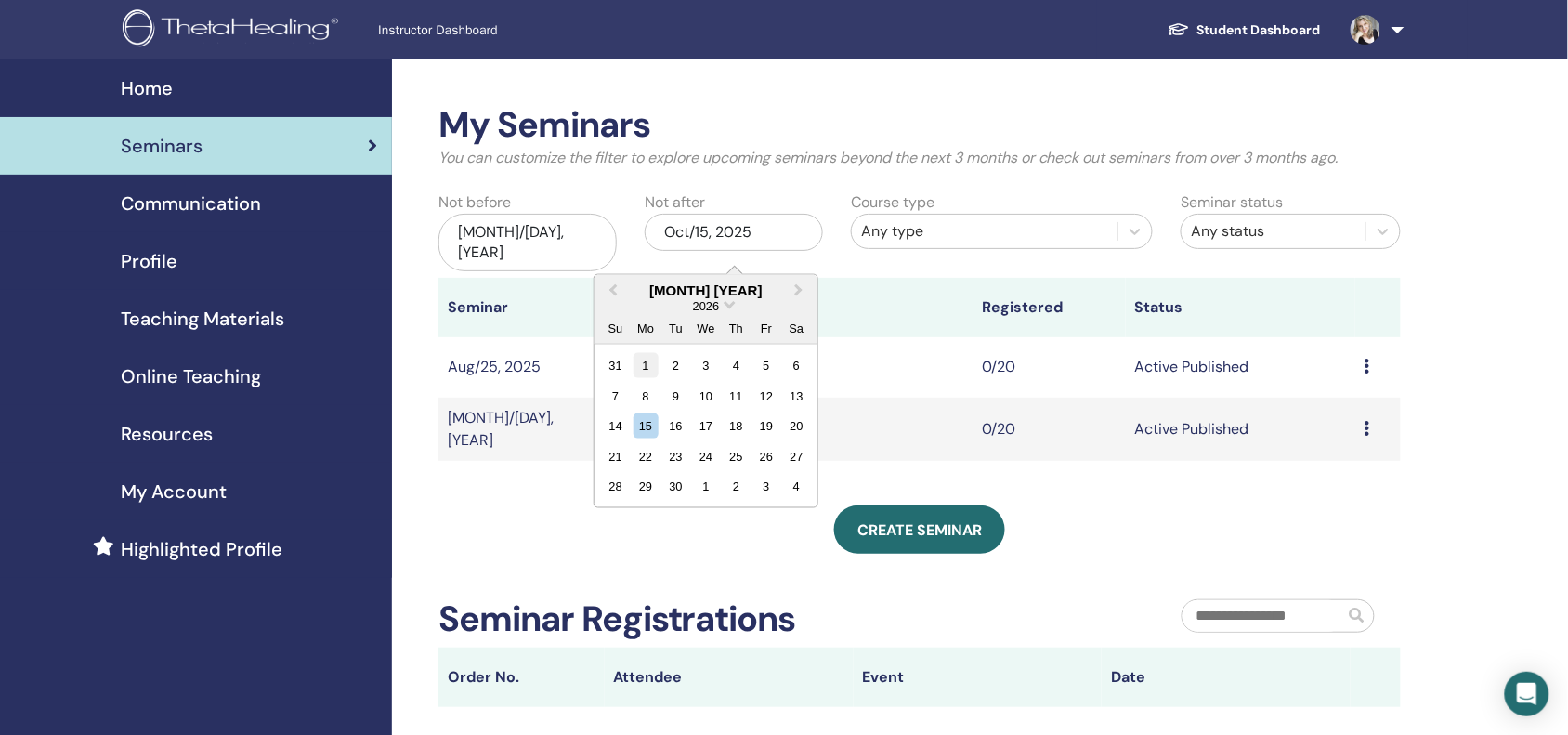 click on "1" at bounding box center [646, 365] 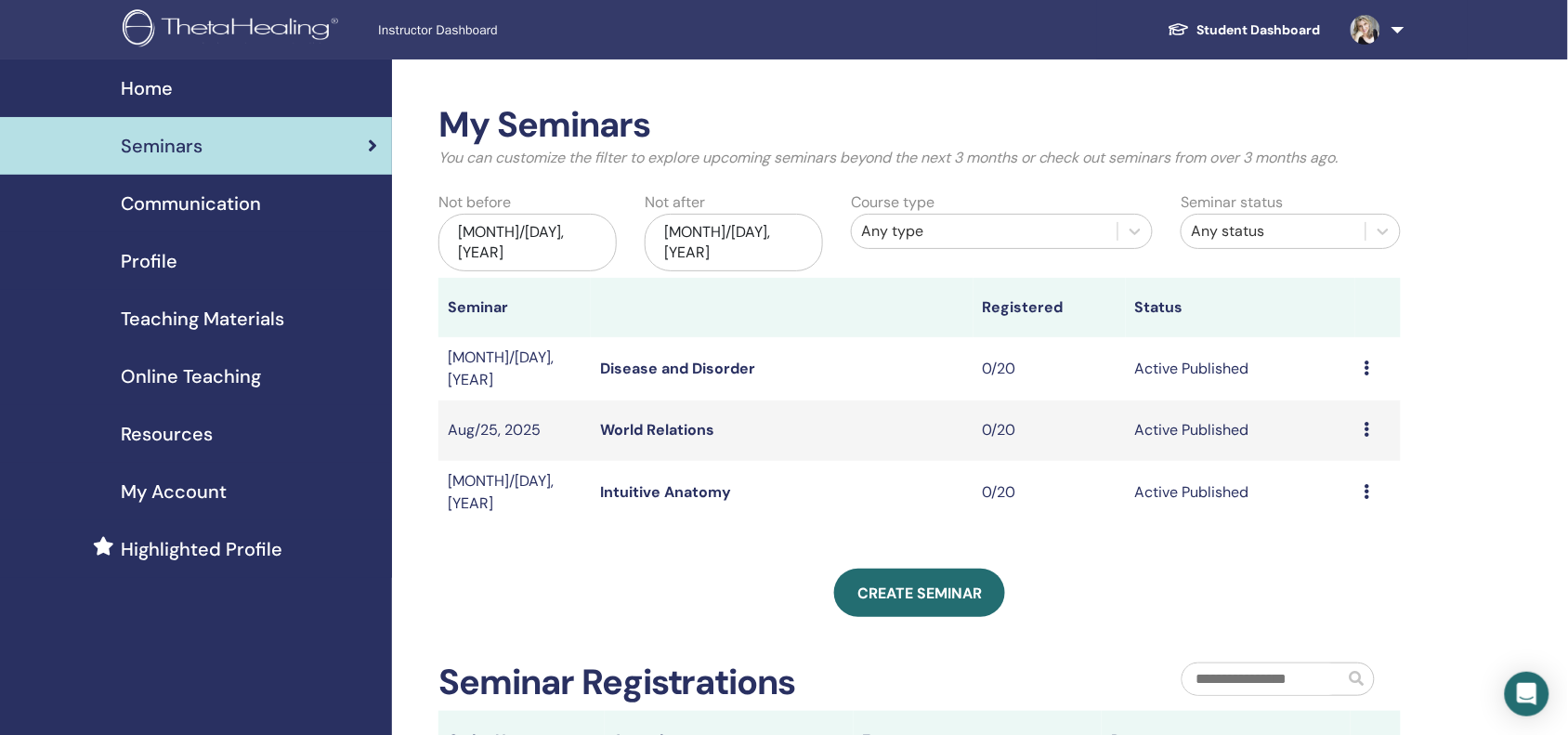 click at bounding box center (1367, 368) 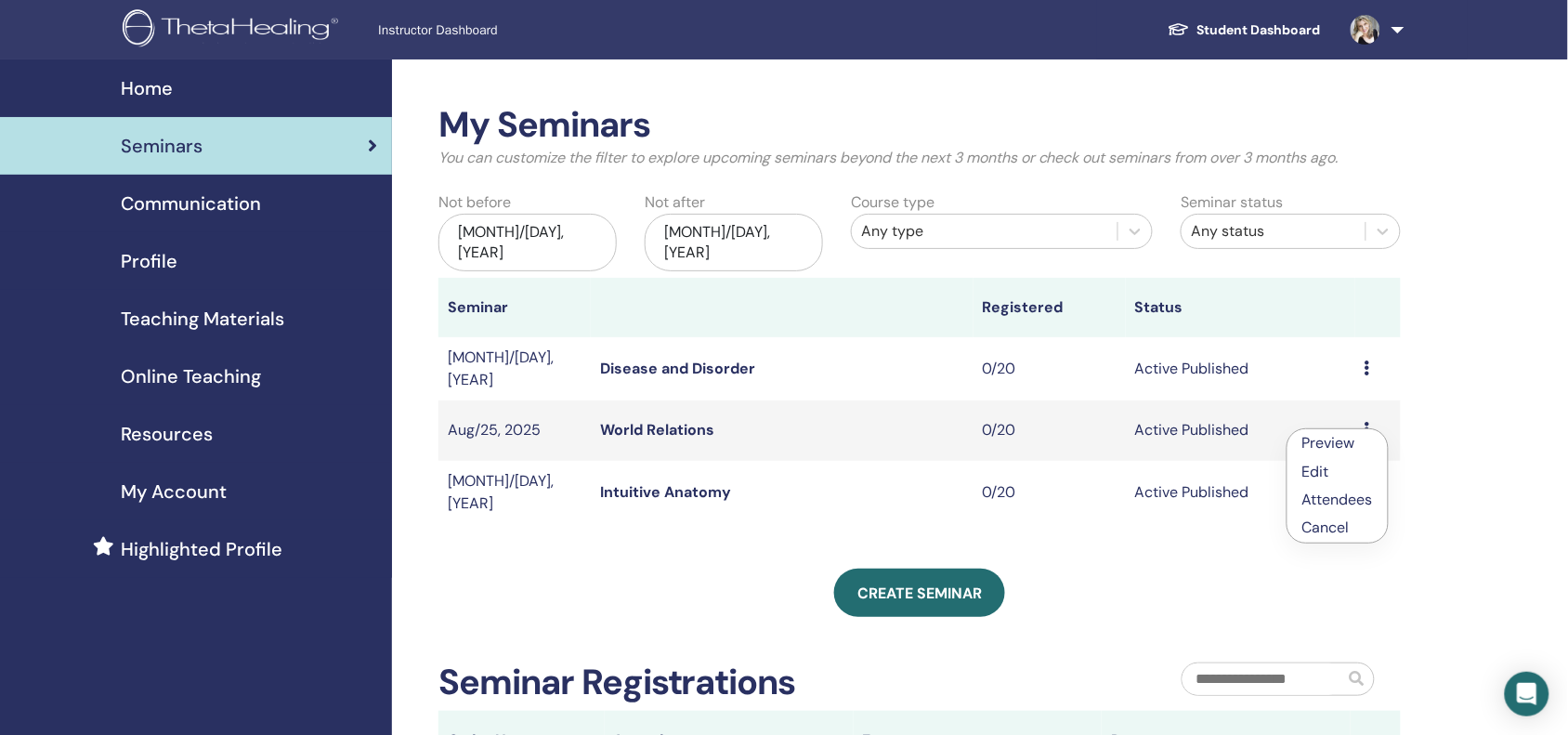 click on "Preview" at bounding box center [1338, 443] 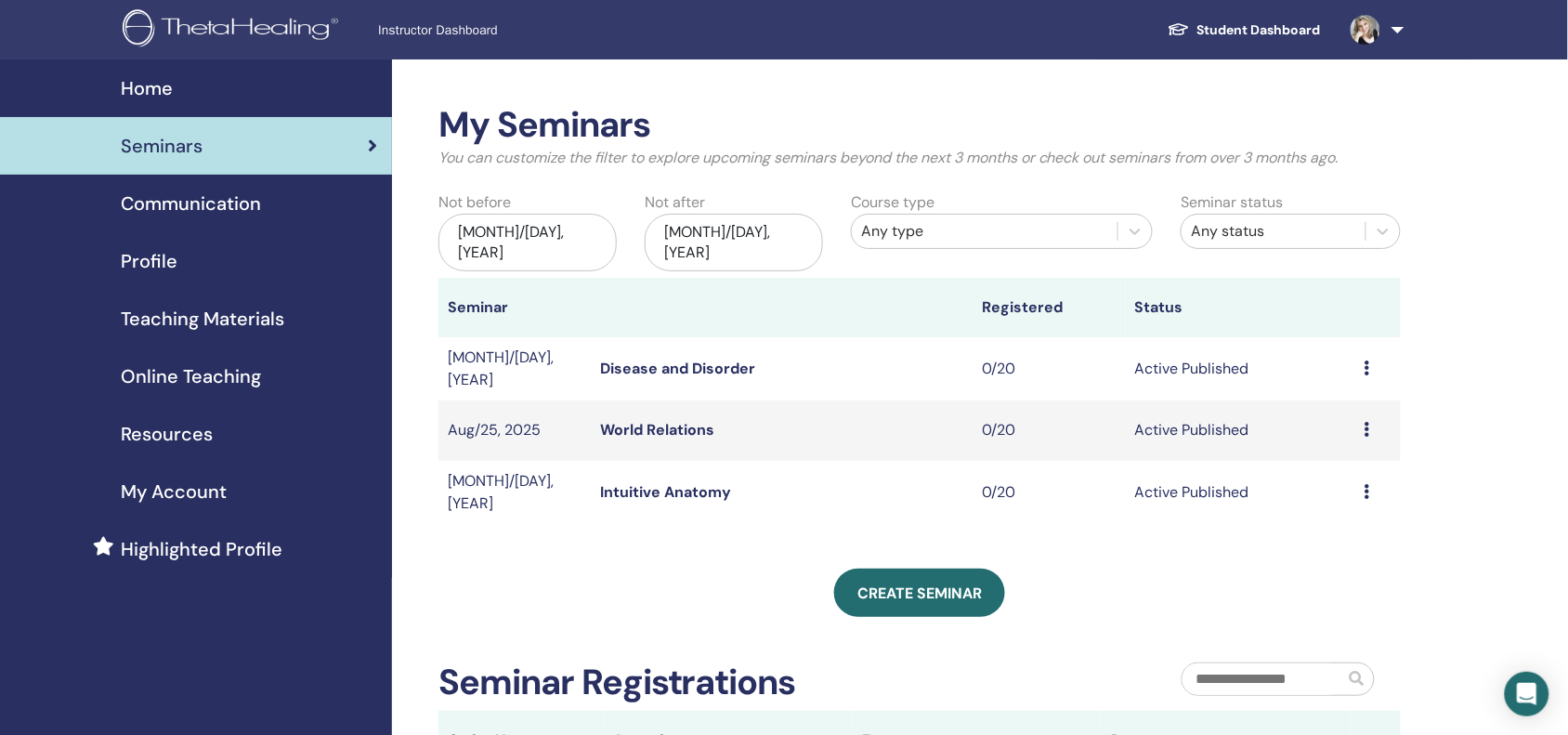 click at bounding box center [1367, 368] 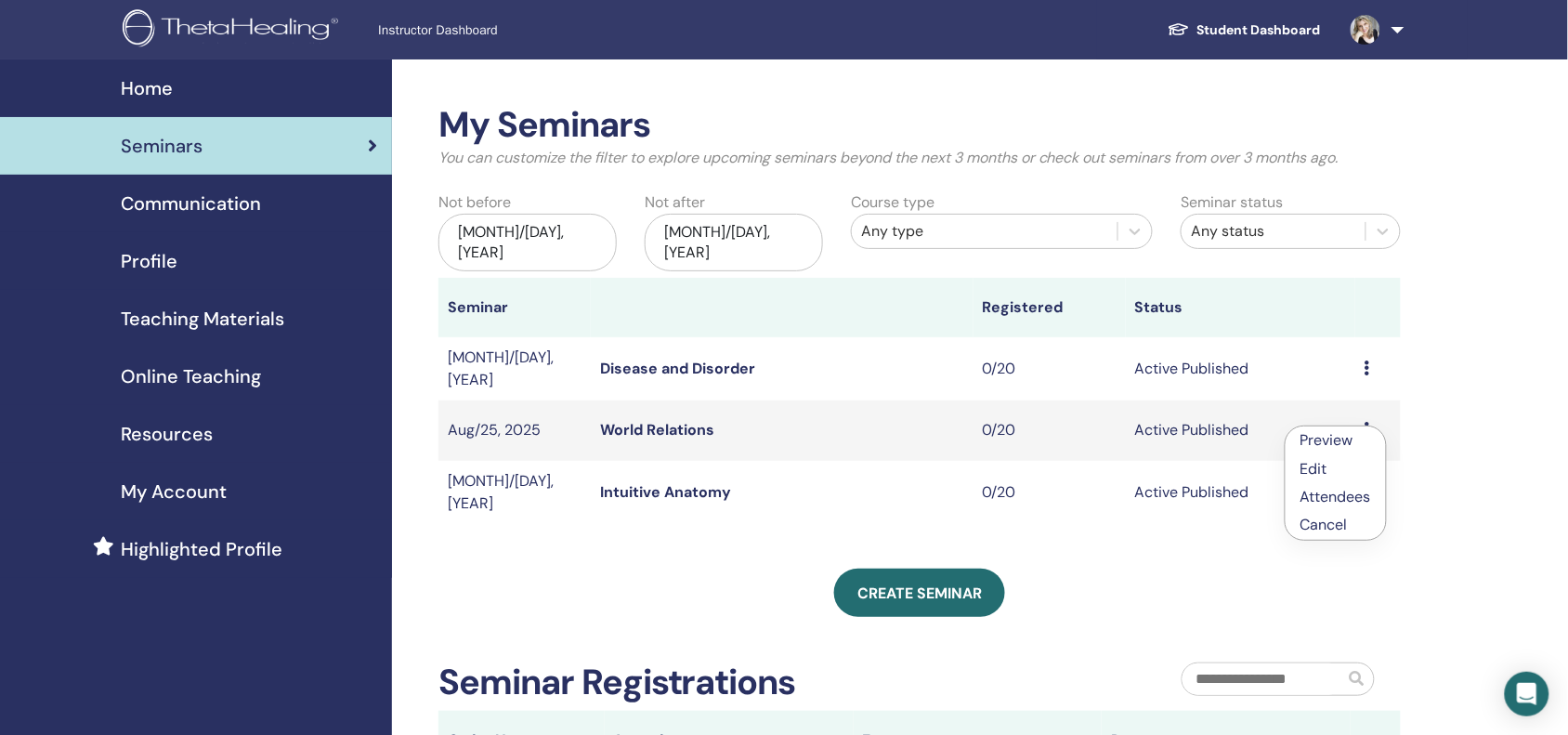 click on "Edit" at bounding box center (1313, 468) 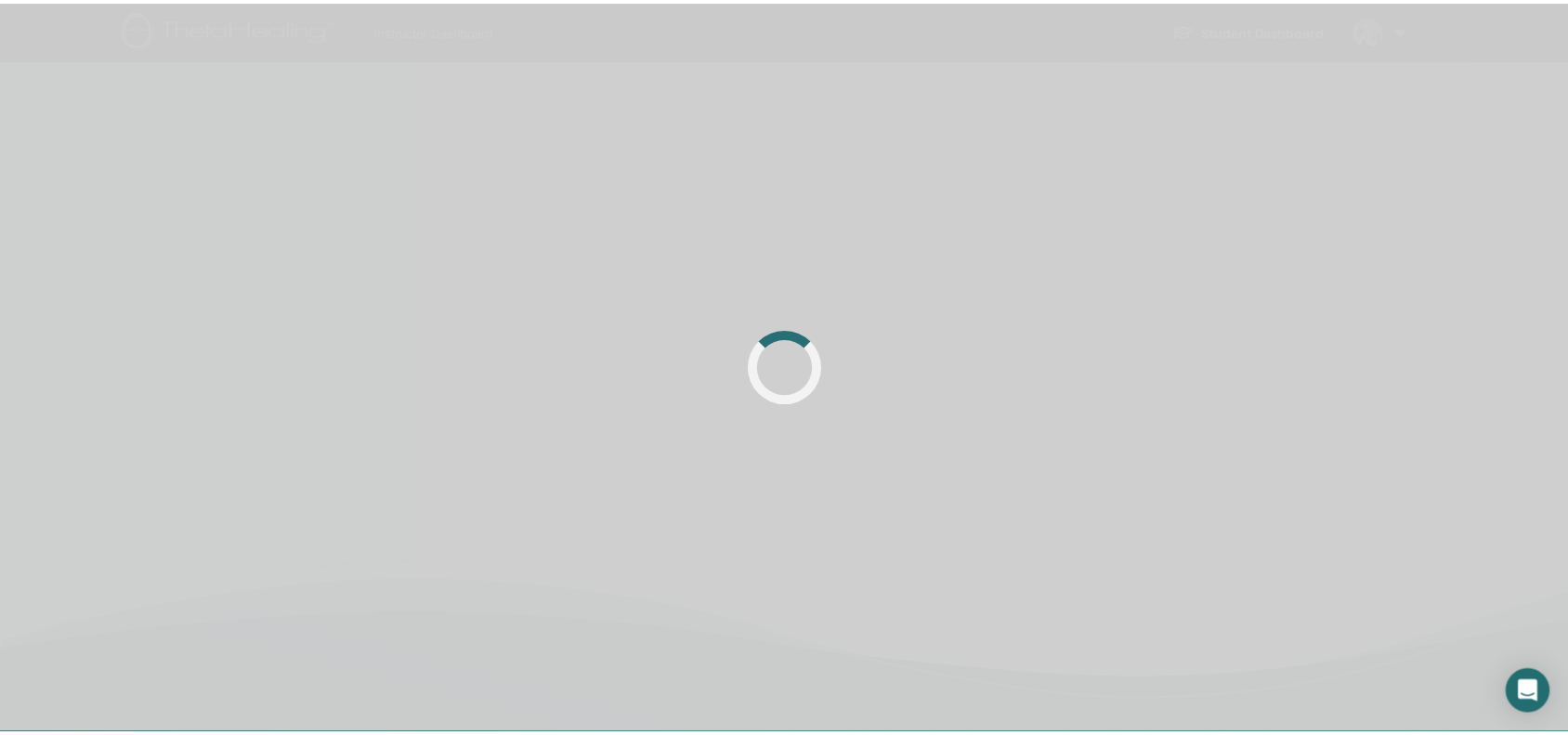 scroll, scrollTop: 0, scrollLeft: 0, axis: both 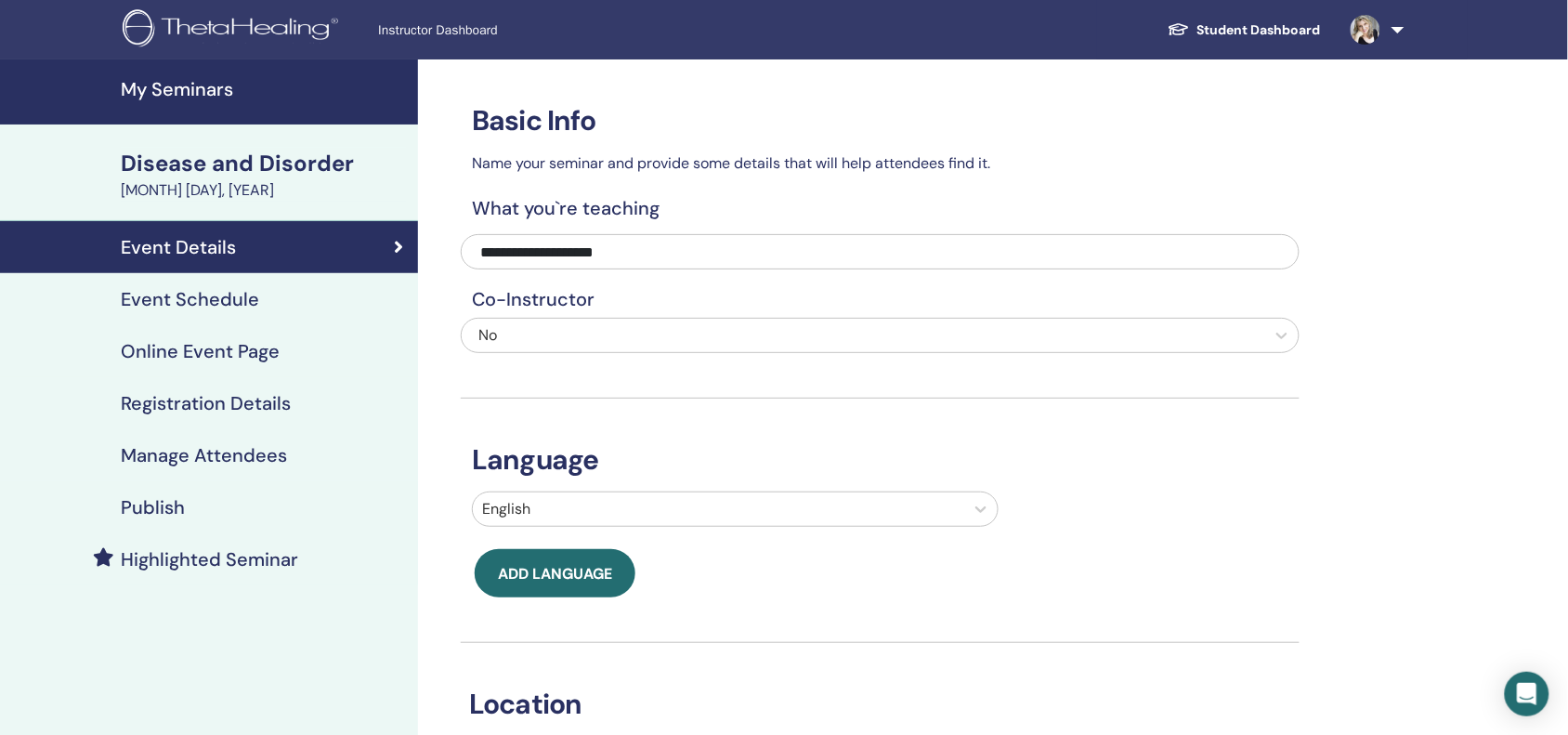 click on "Event Schedule" at bounding box center [189, 299] 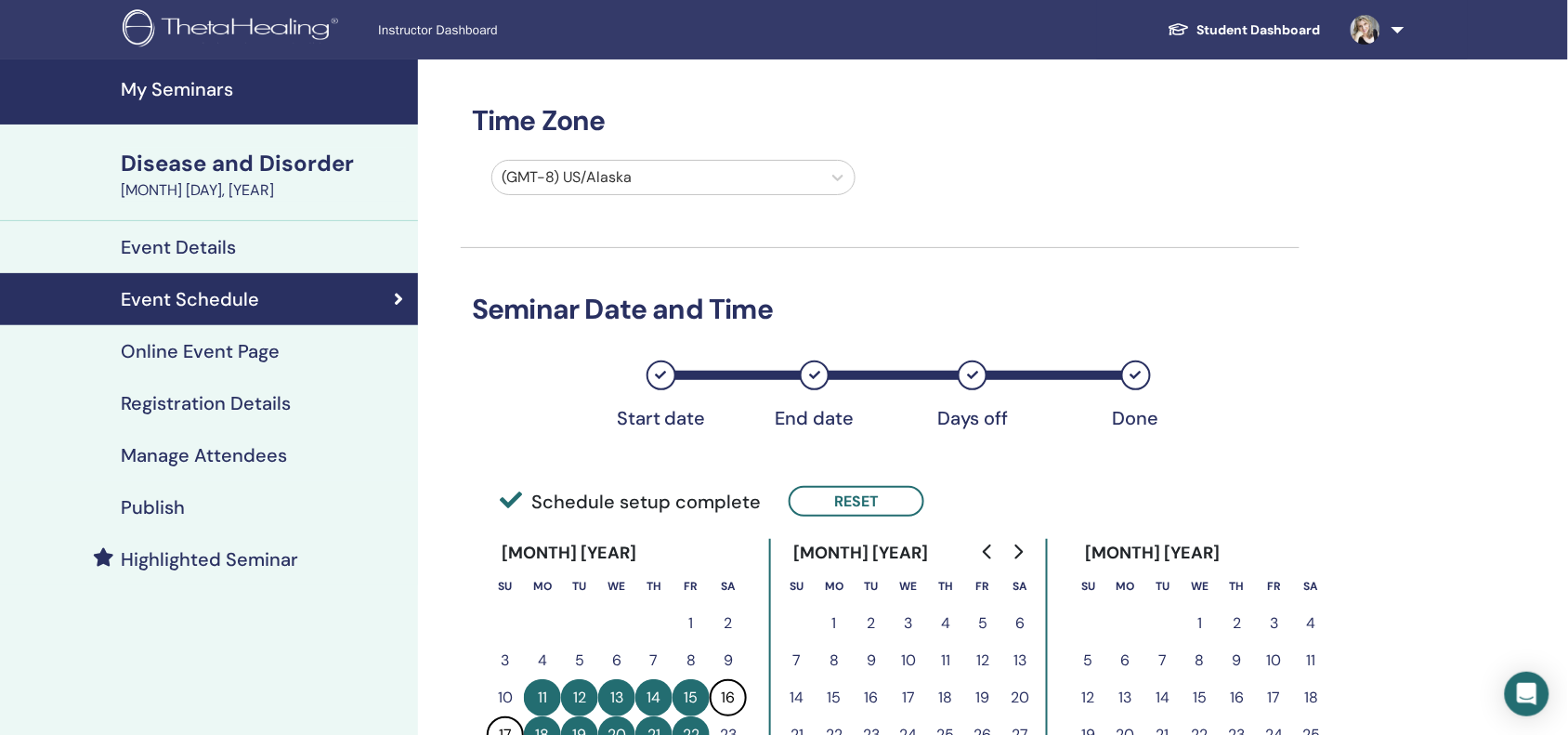 click on "Online Event Page" at bounding box center (200, 351) 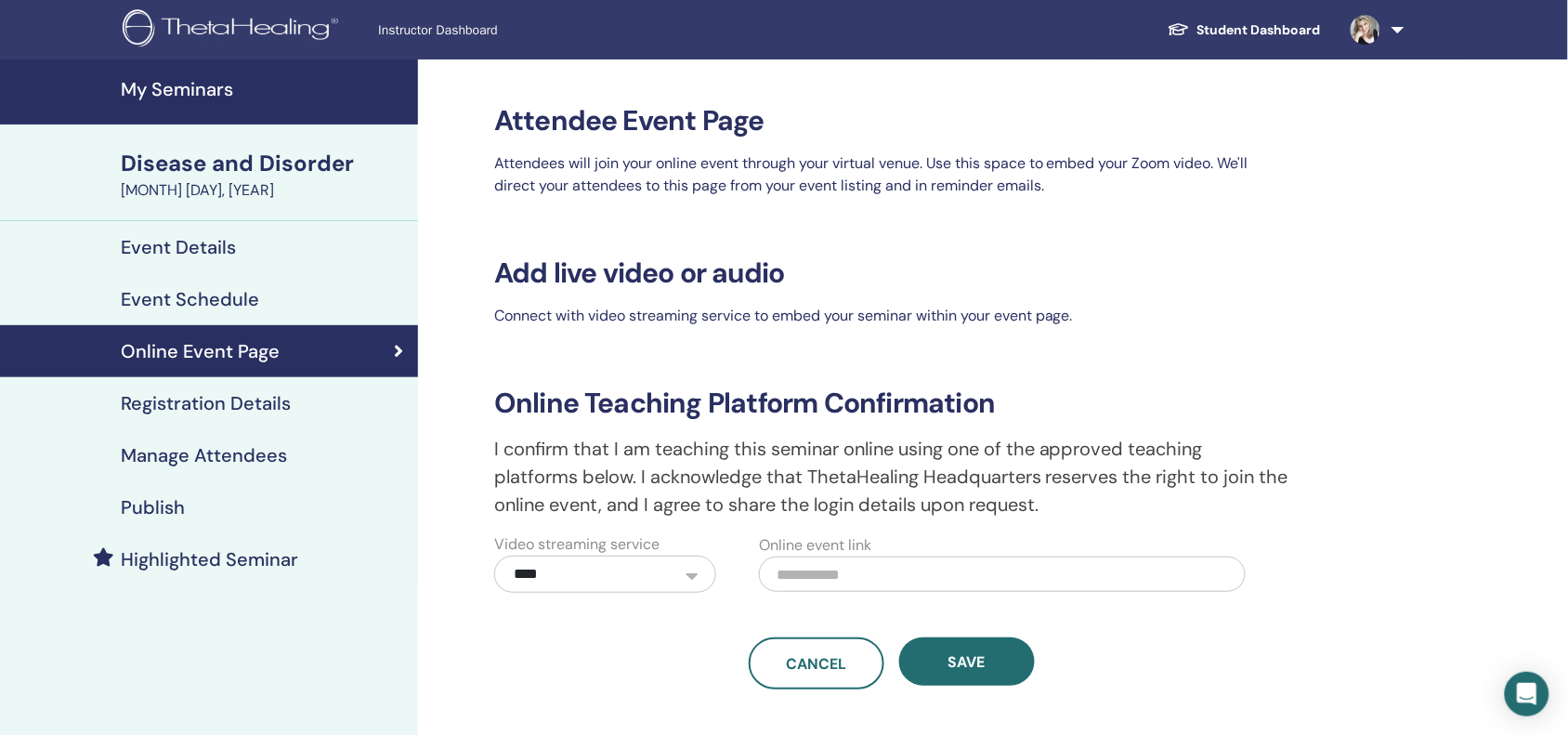 click on "Registration Details" at bounding box center (205, 403) 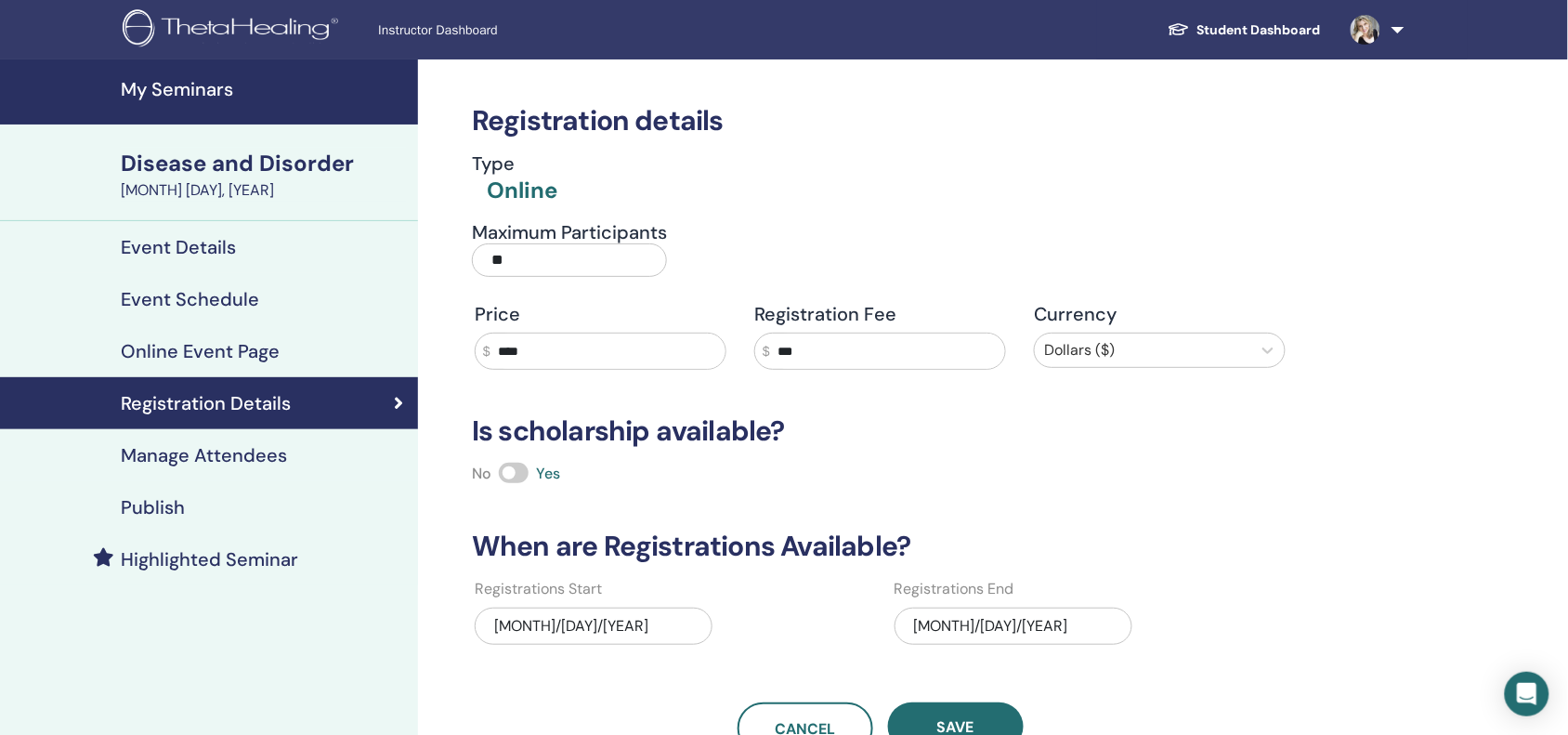 click on "Publish" at bounding box center (152, 507) 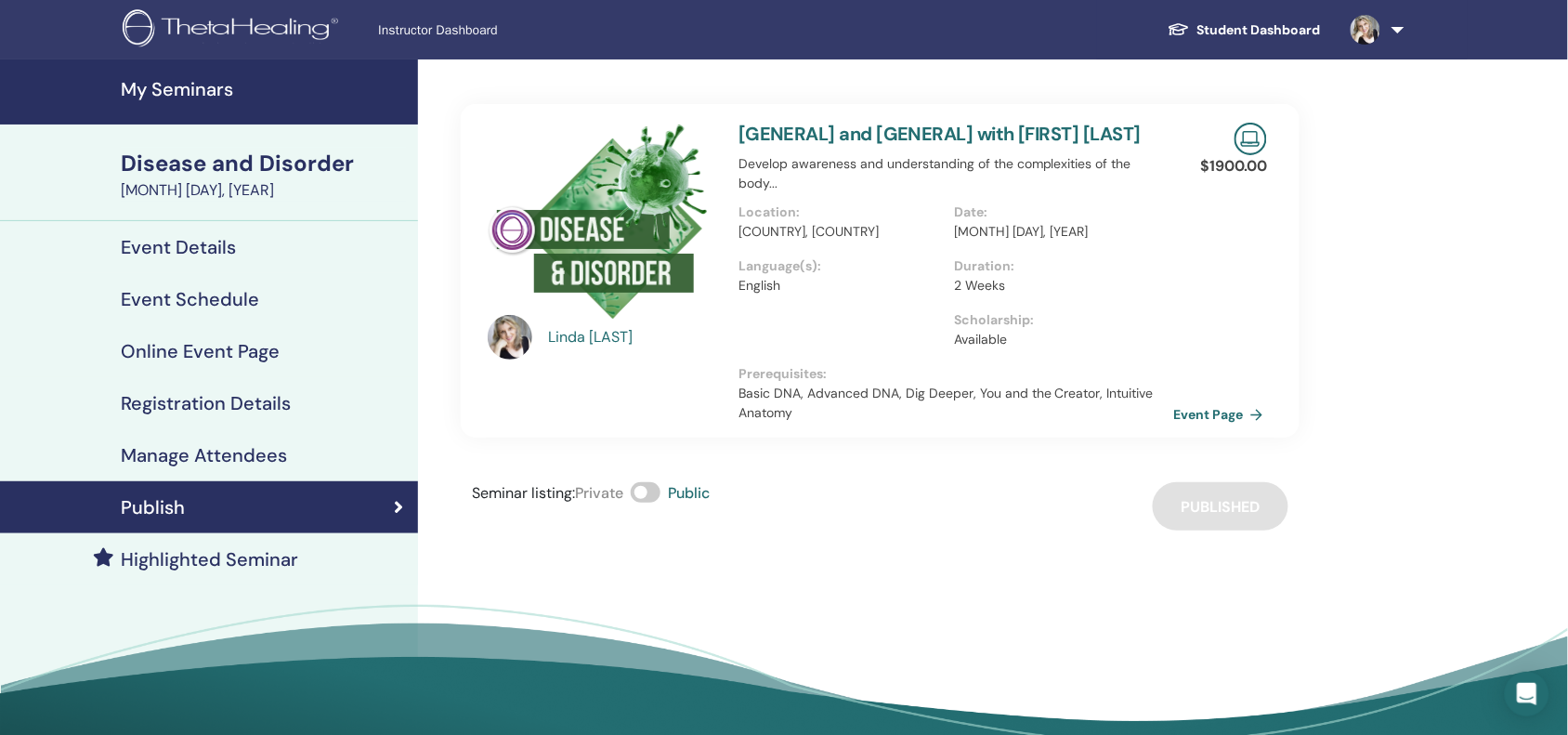 click on "Event Page" at bounding box center [1222, 414] 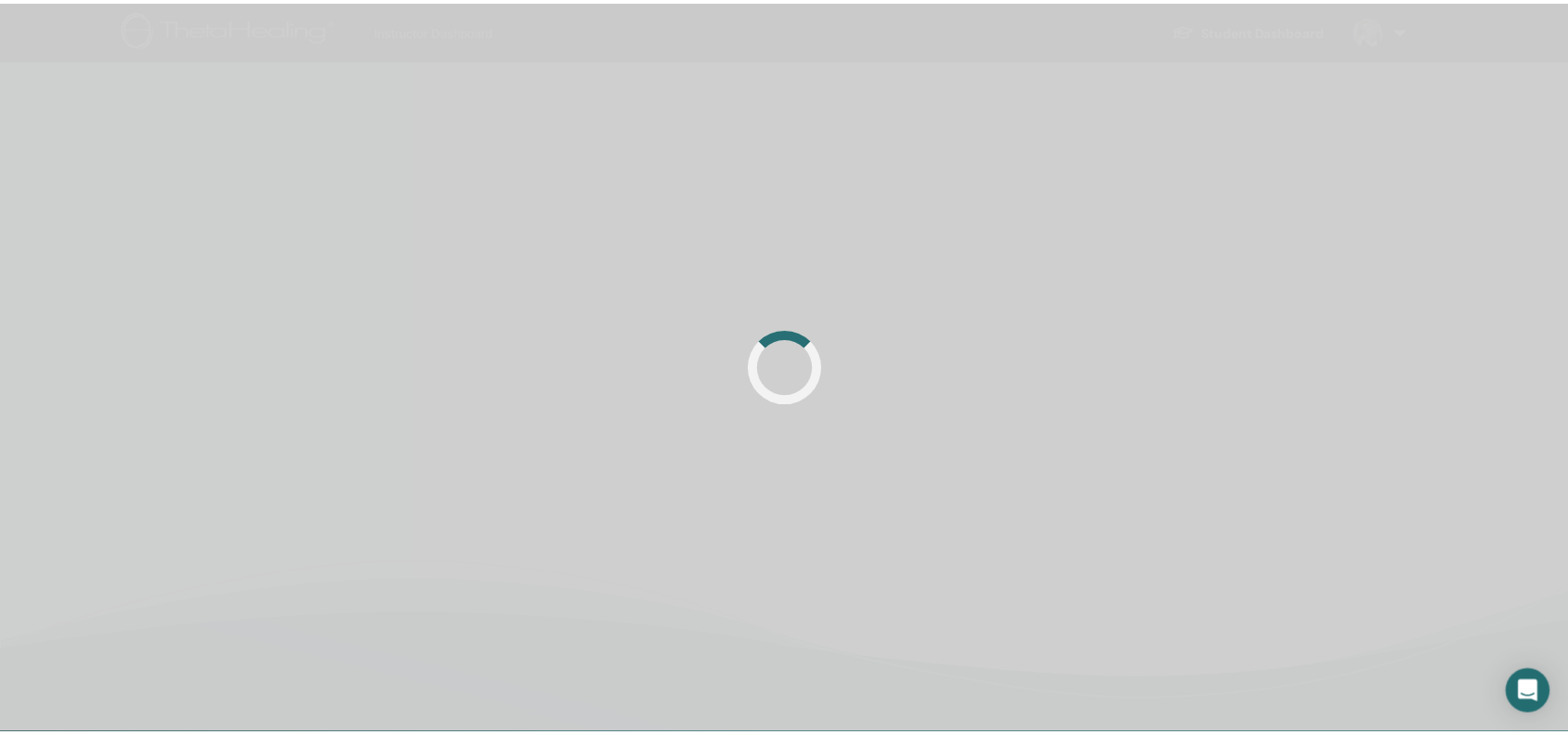 scroll, scrollTop: 0, scrollLeft: 0, axis: both 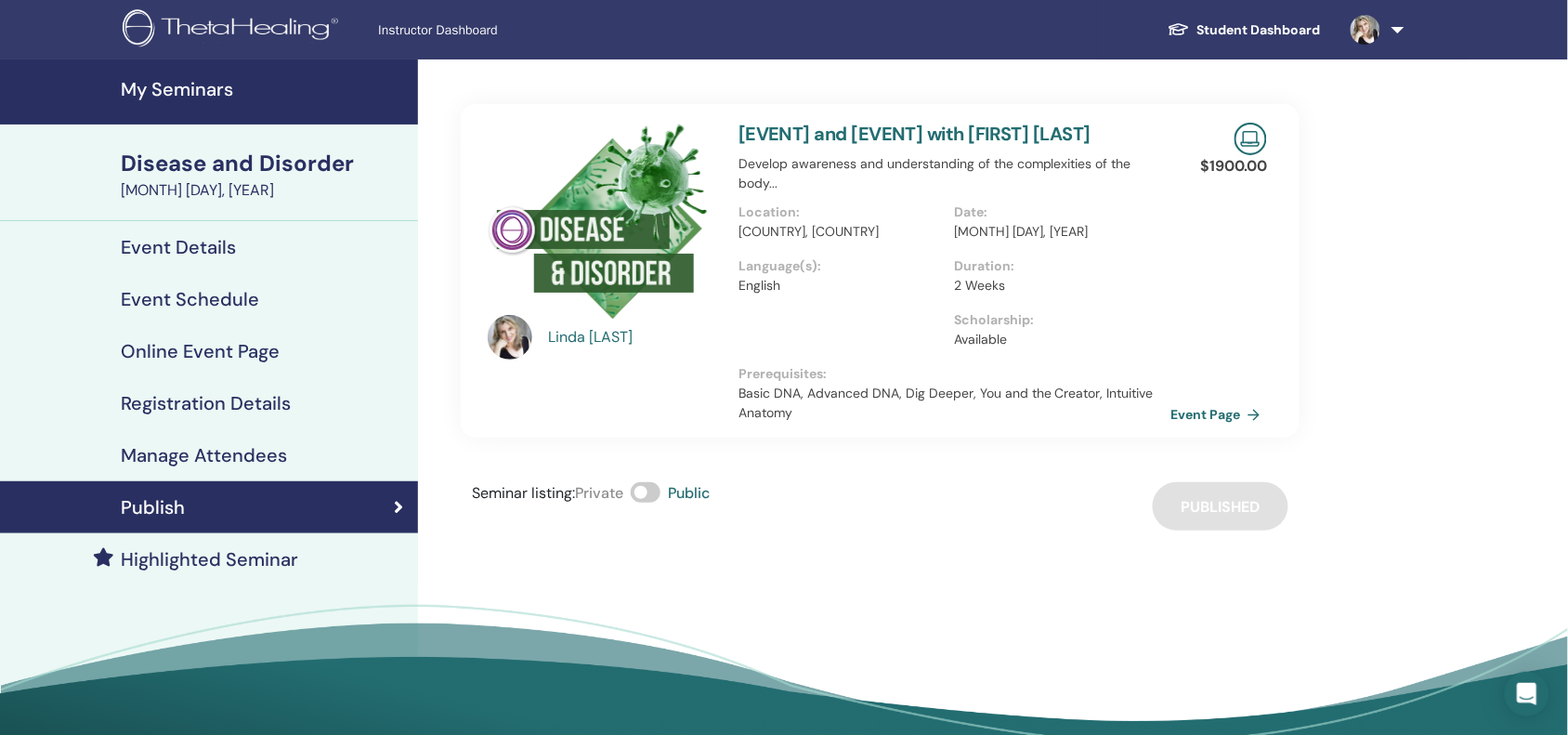 click on "Disease and Disorder" at bounding box center (264, 164) 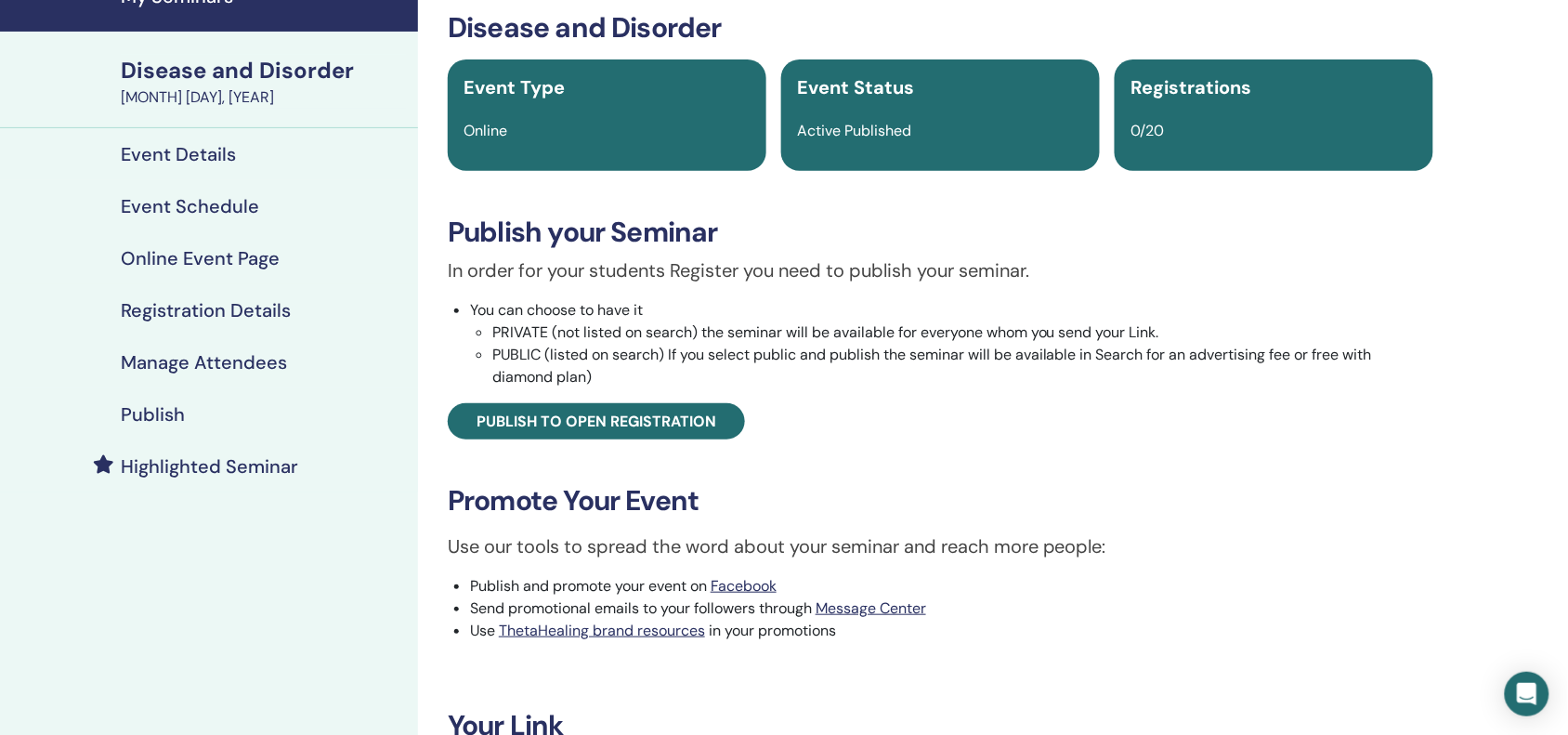 scroll, scrollTop: 0, scrollLeft: 0, axis: both 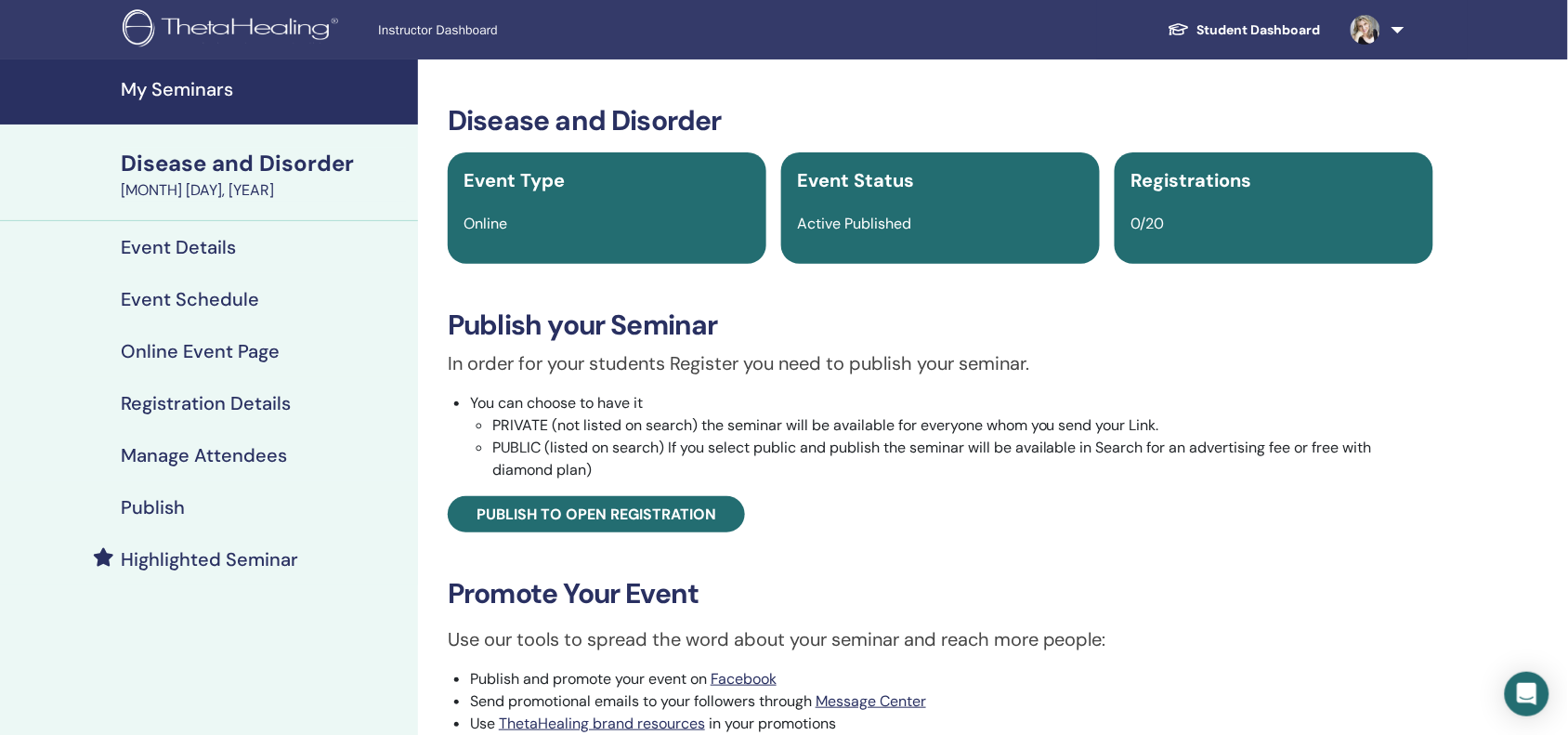 click on "Event Details" at bounding box center (178, 247) 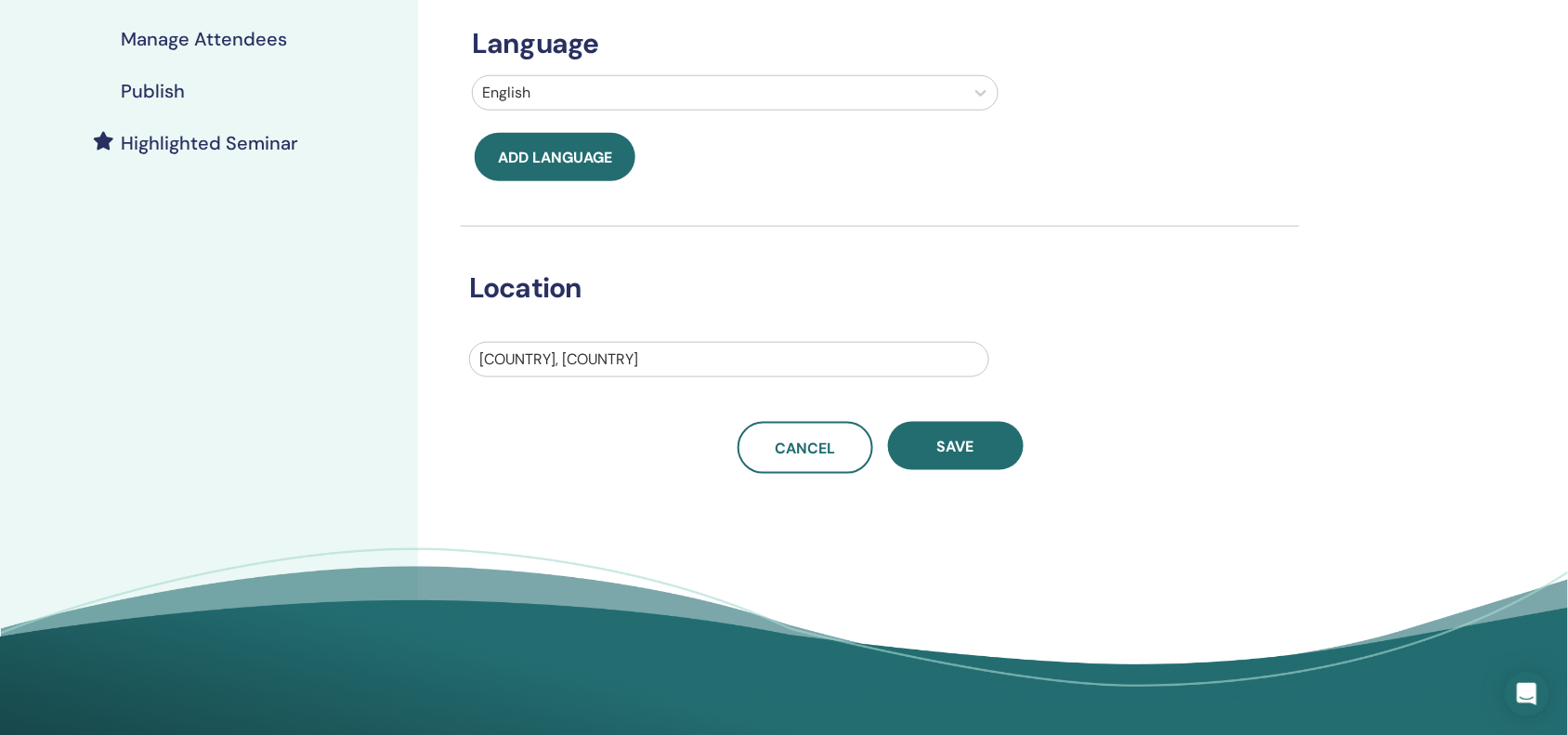scroll, scrollTop: 418, scrollLeft: 0, axis: vertical 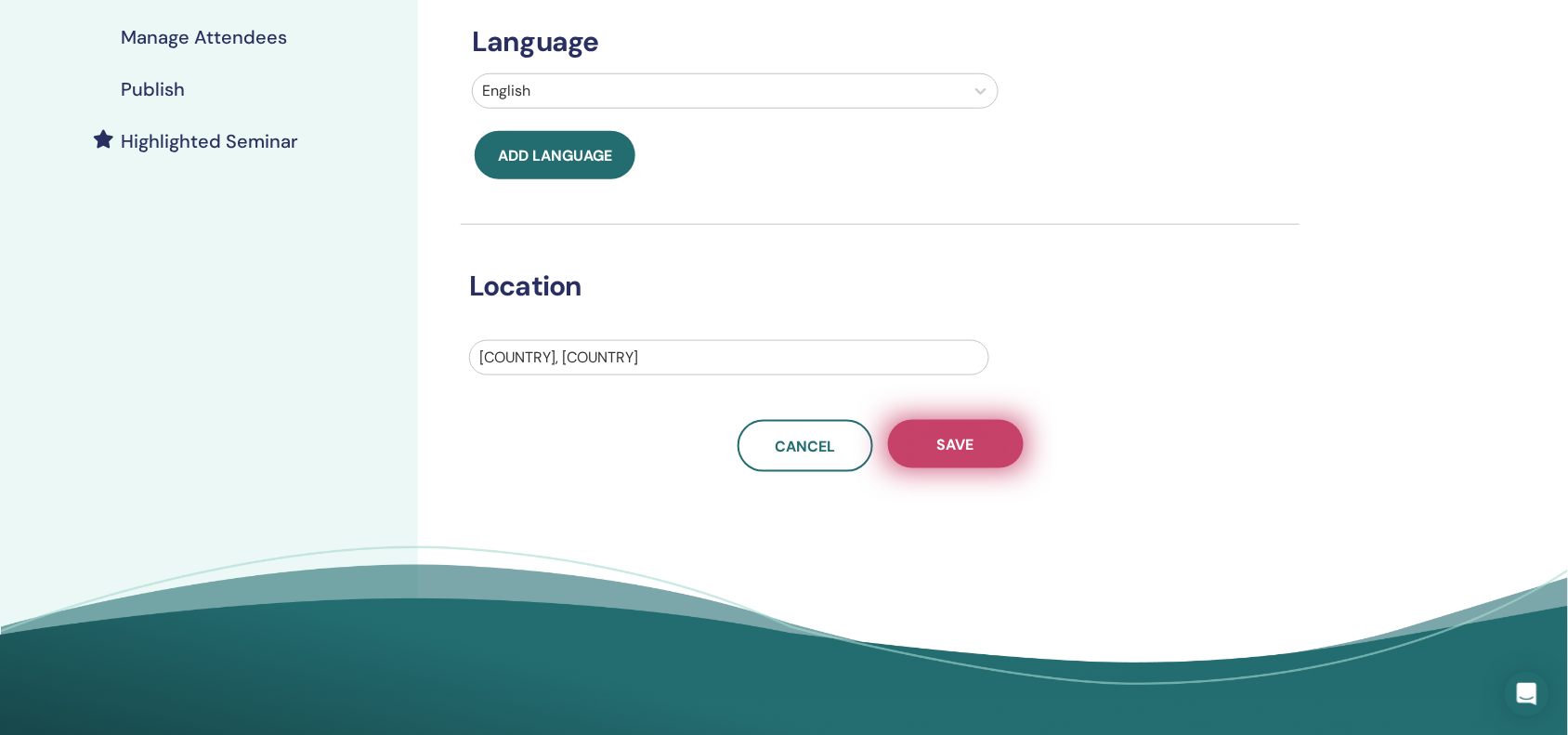 click on "Save" at bounding box center (956, 444) 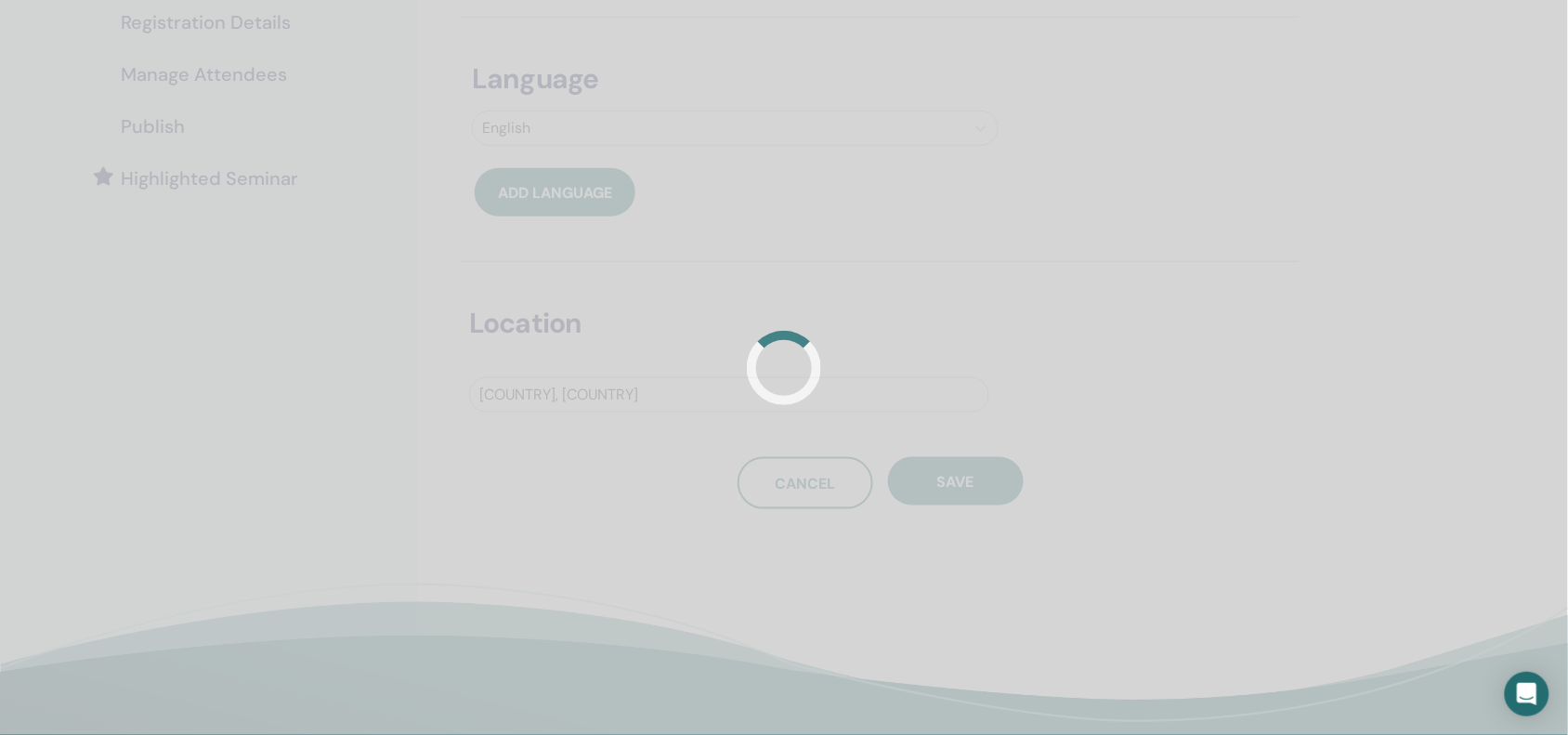 scroll, scrollTop: 418, scrollLeft: 0, axis: vertical 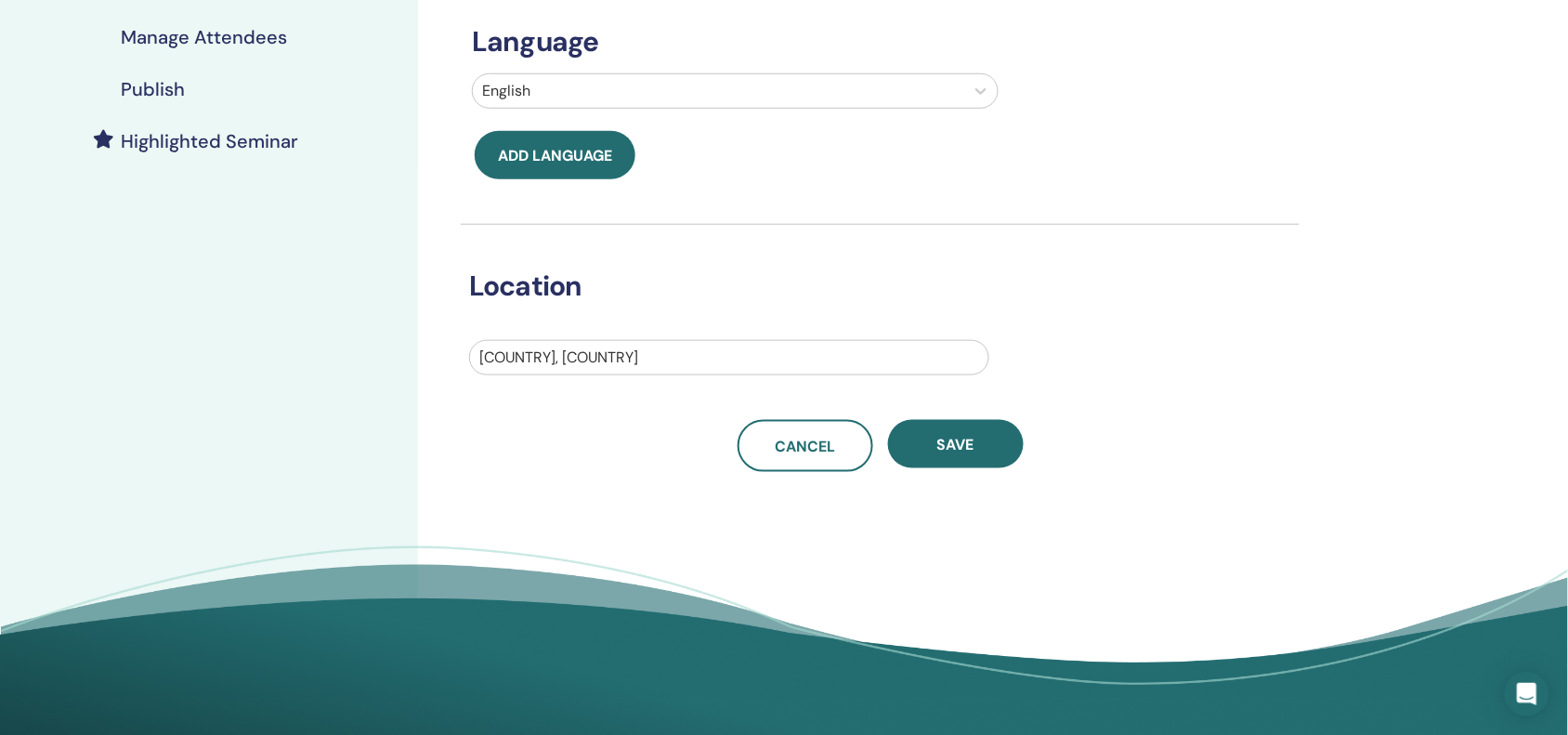 click on "Online Event Page" at bounding box center (200, -67) 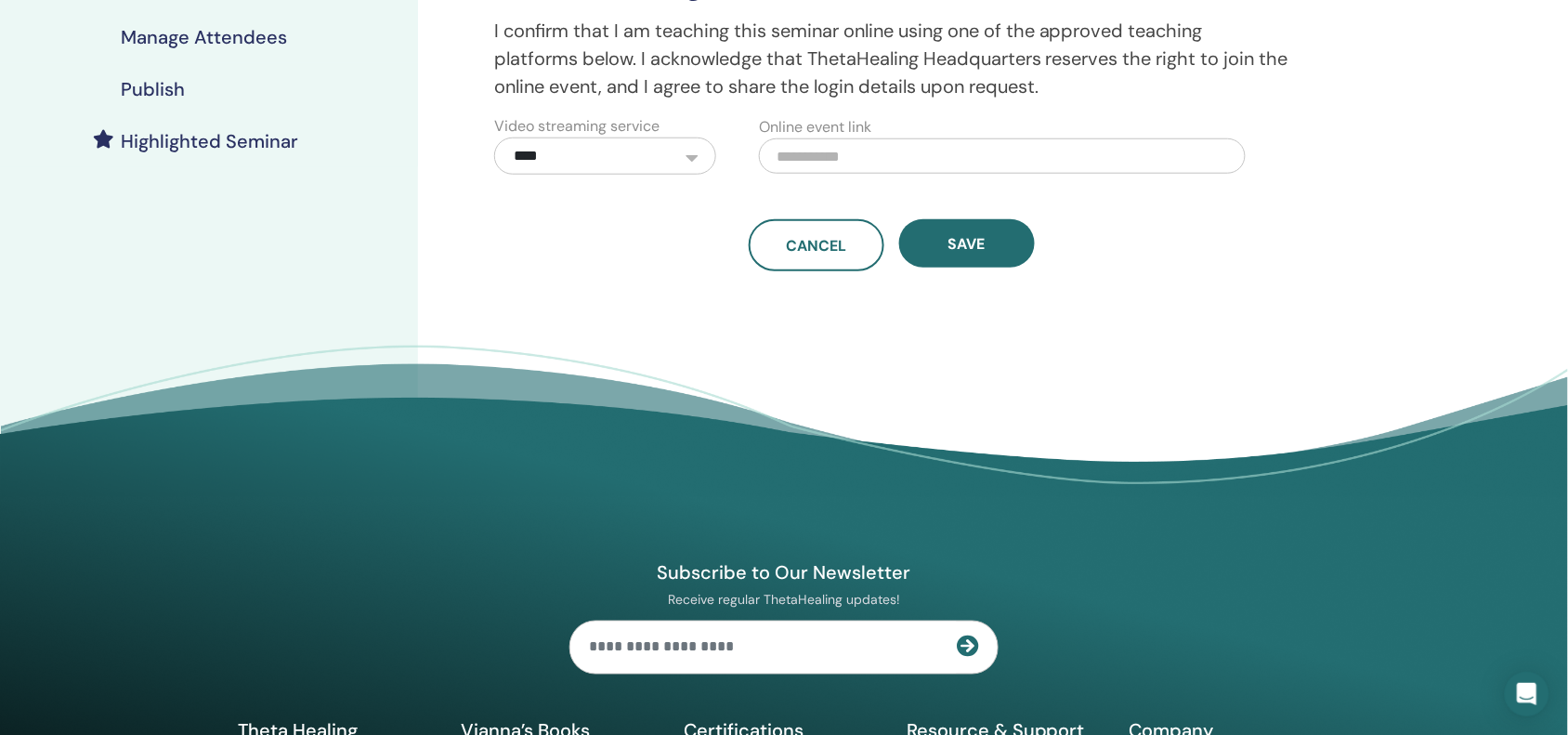 click on "Registration Details" at bounding box center (205, -15) 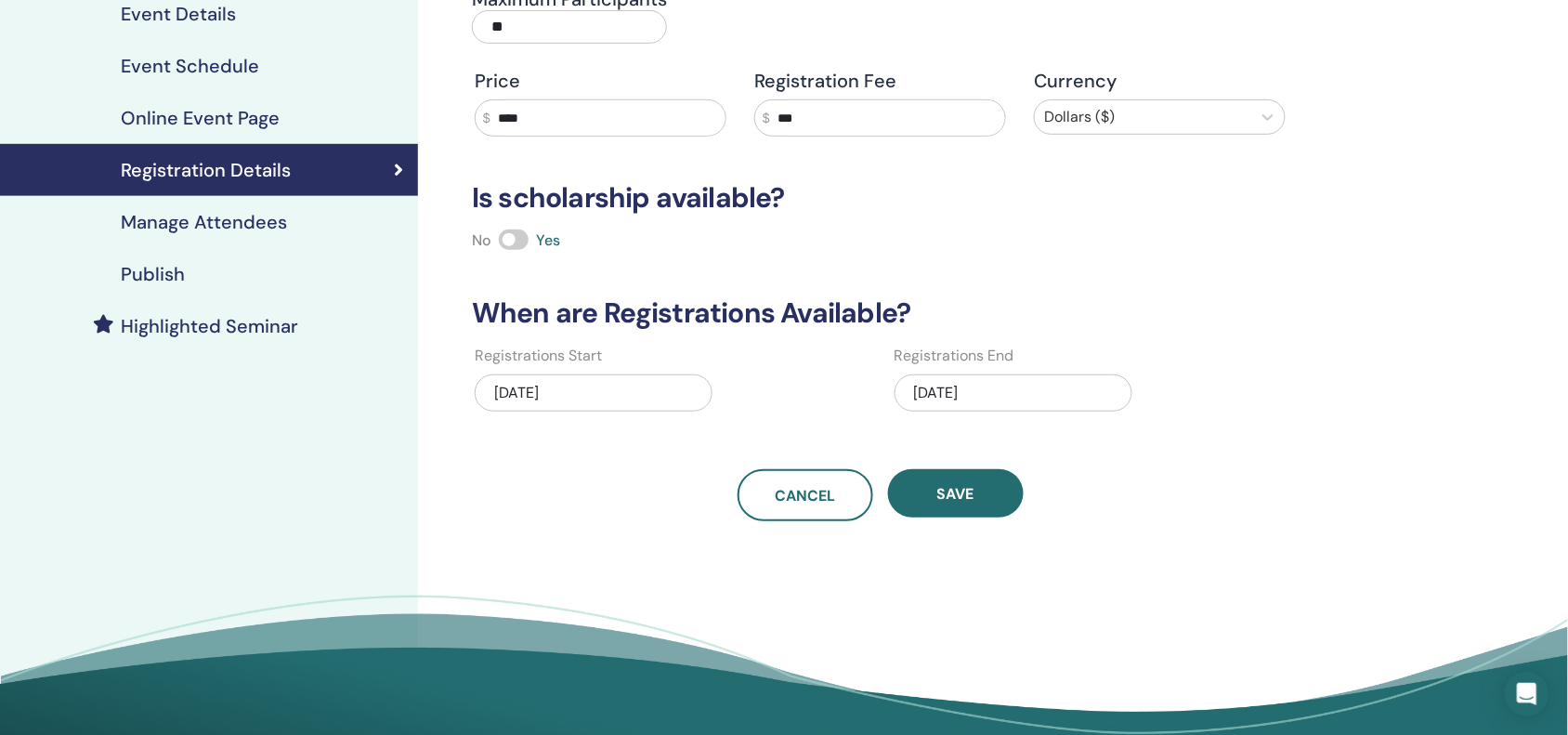 scroll, scrollTop: 232, scrollLeft: 0, axis: vertical 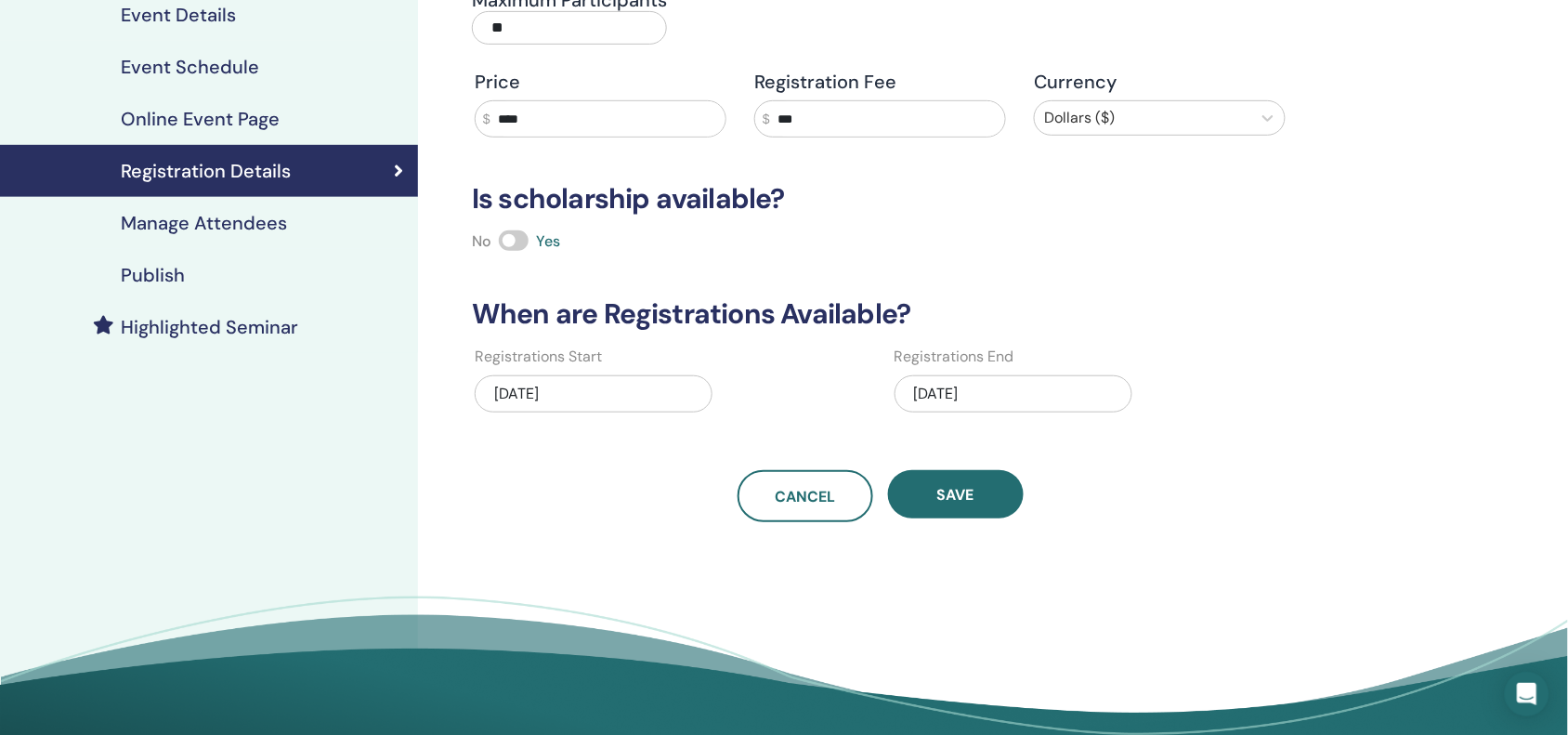 click on "***" at bounding box center (887, 119) 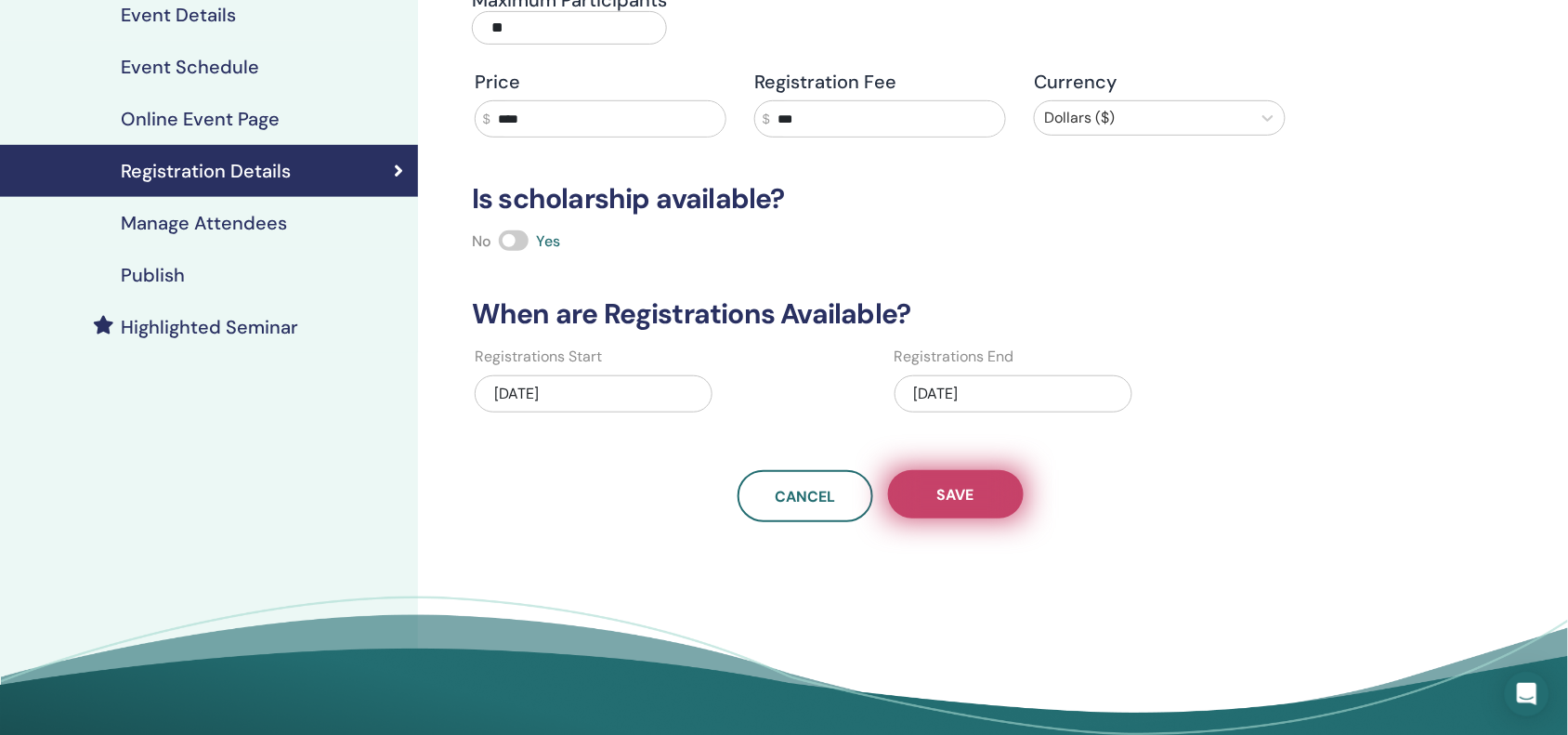 type on "***" 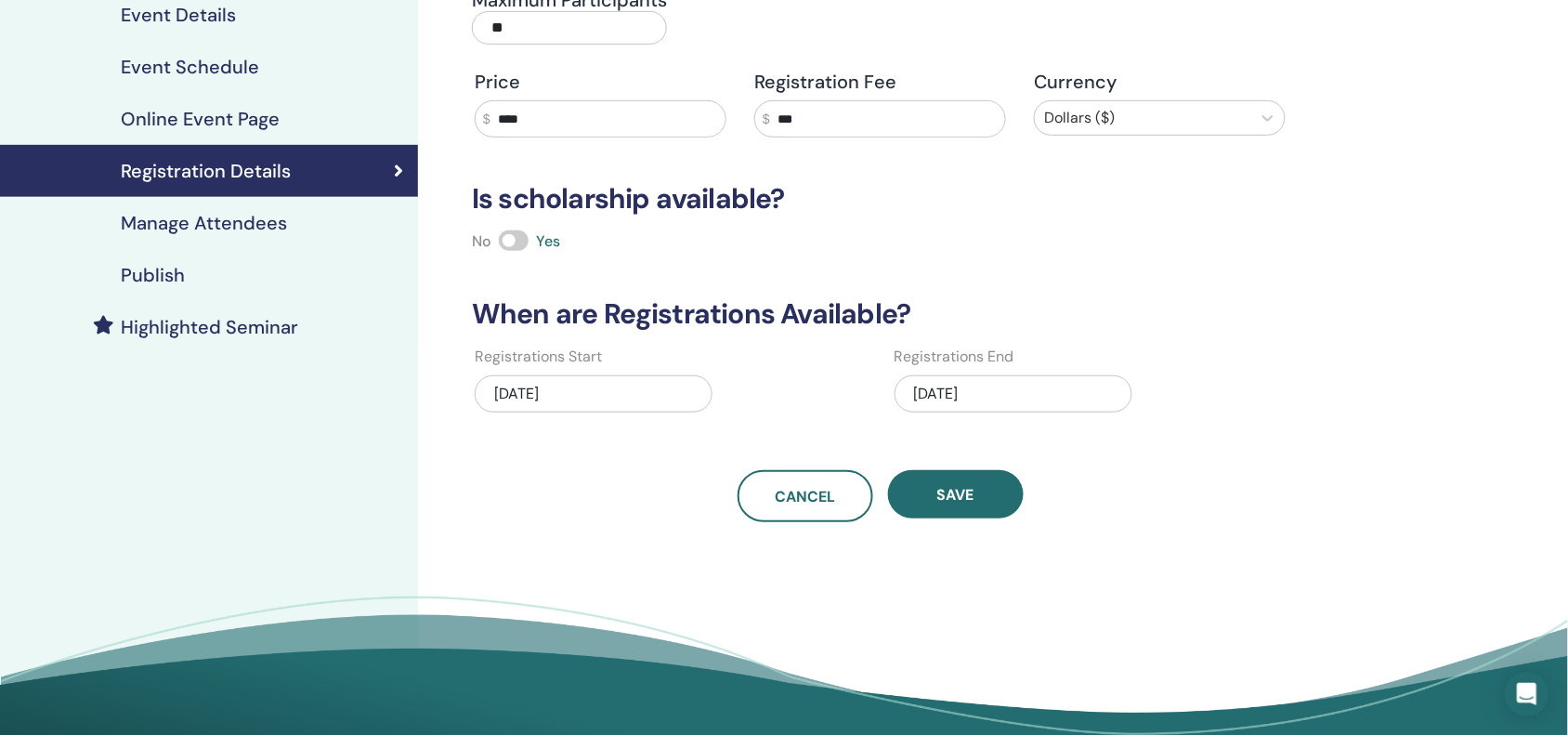 click on "Save" at bounding box center (956, 494) 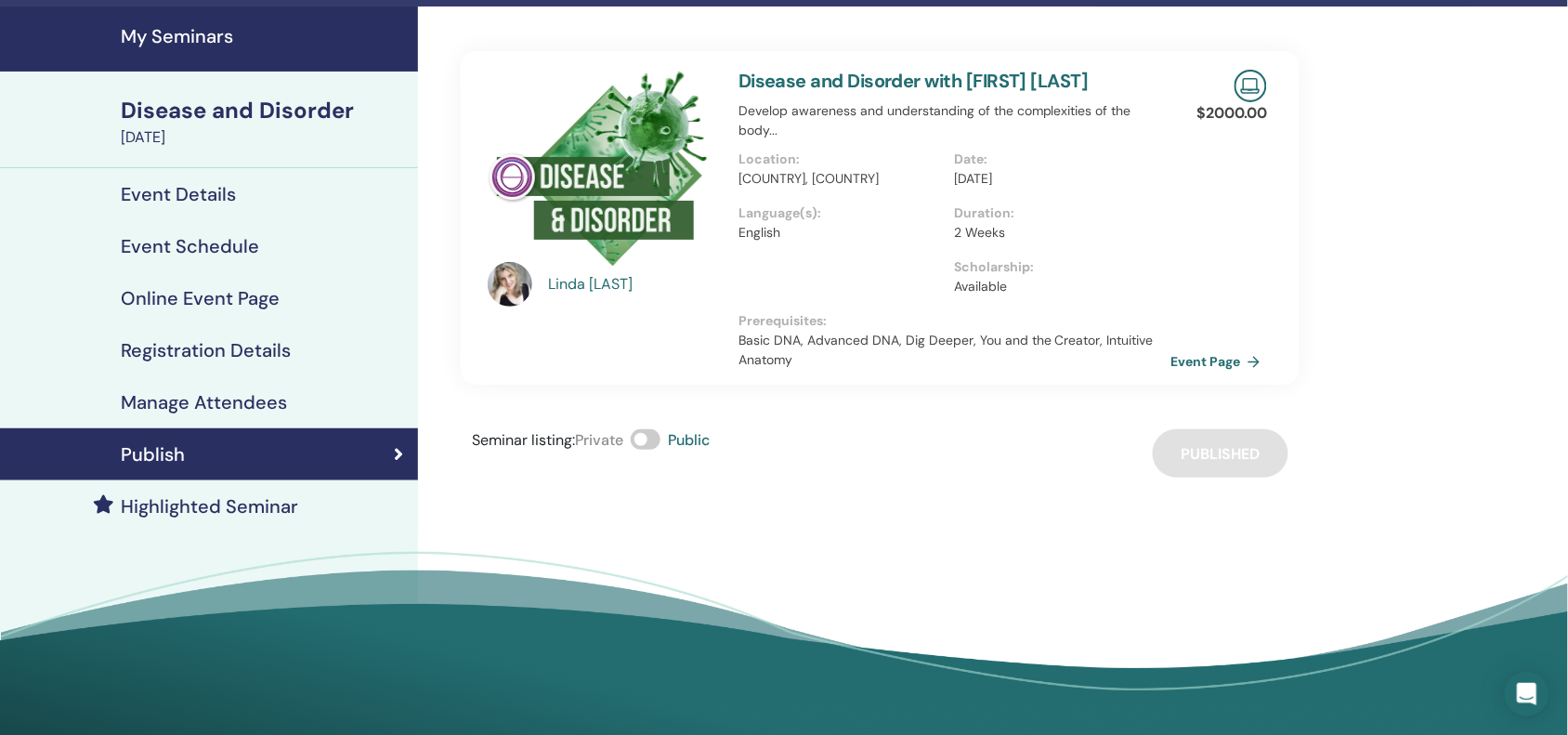 scroll, scrollTop: 46, scrollLeft: 0, axis: vertical 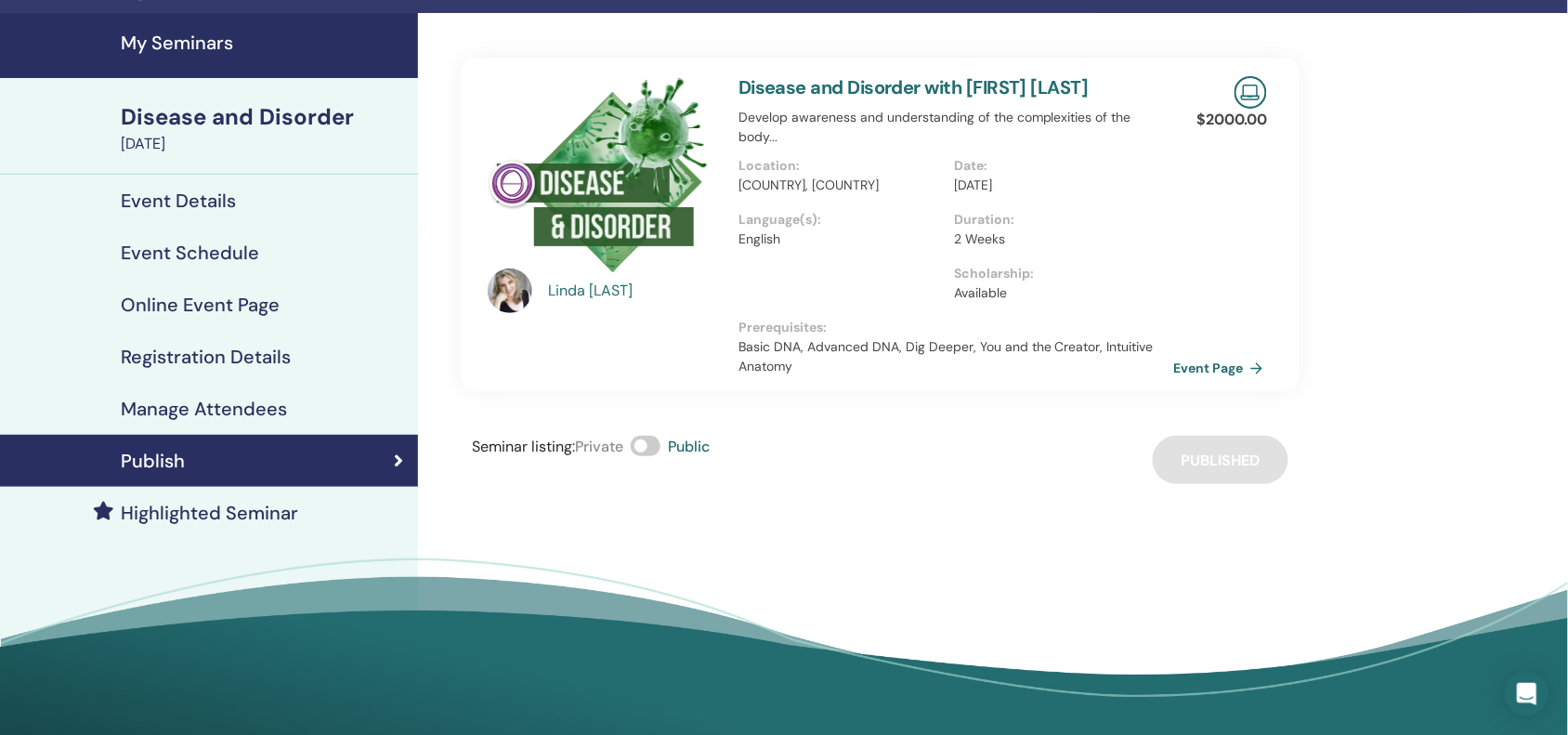 click on "Event Page" at bounding box center (1222, 368) 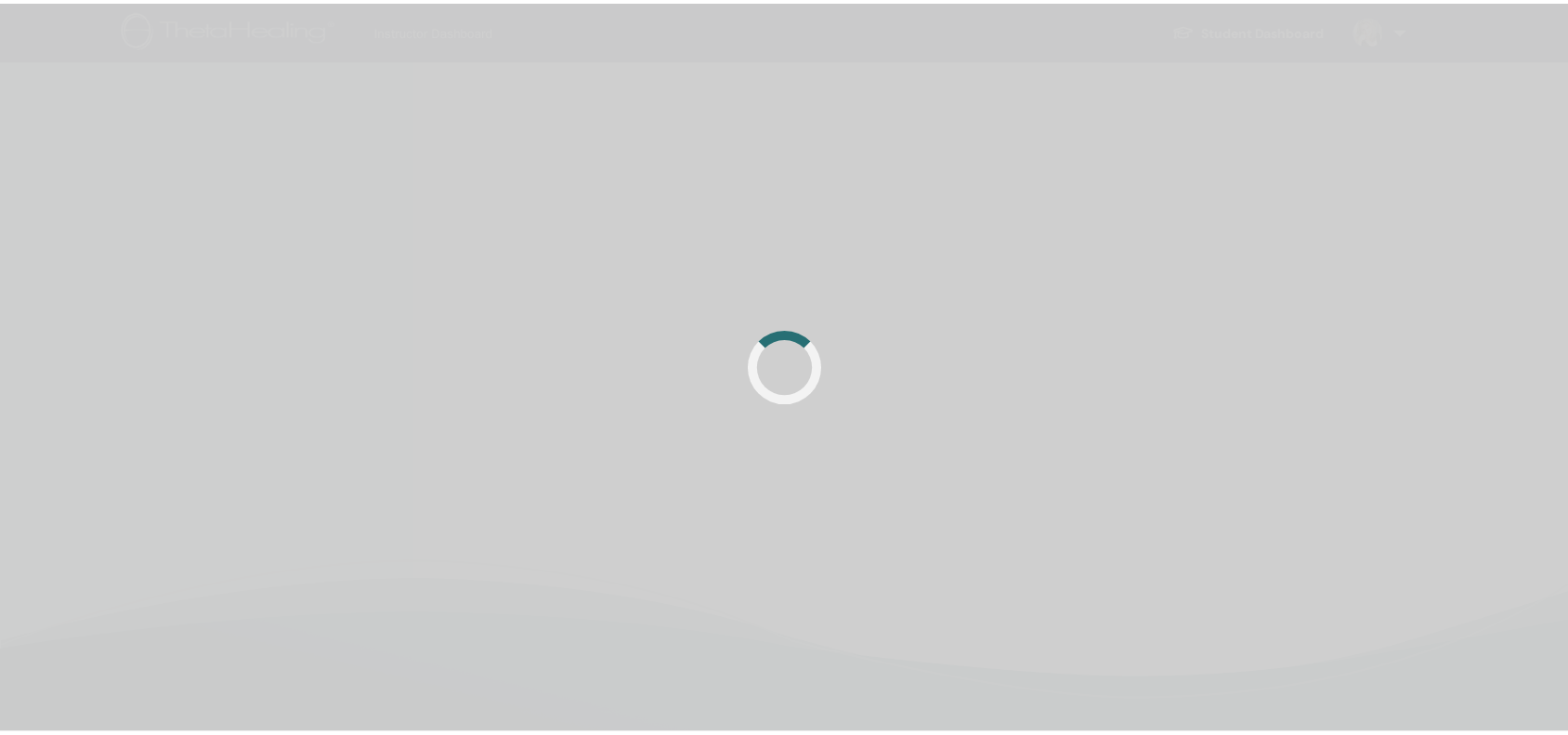 scroll, scrollTop: 46, scrollLeft: 0, axis: vertical 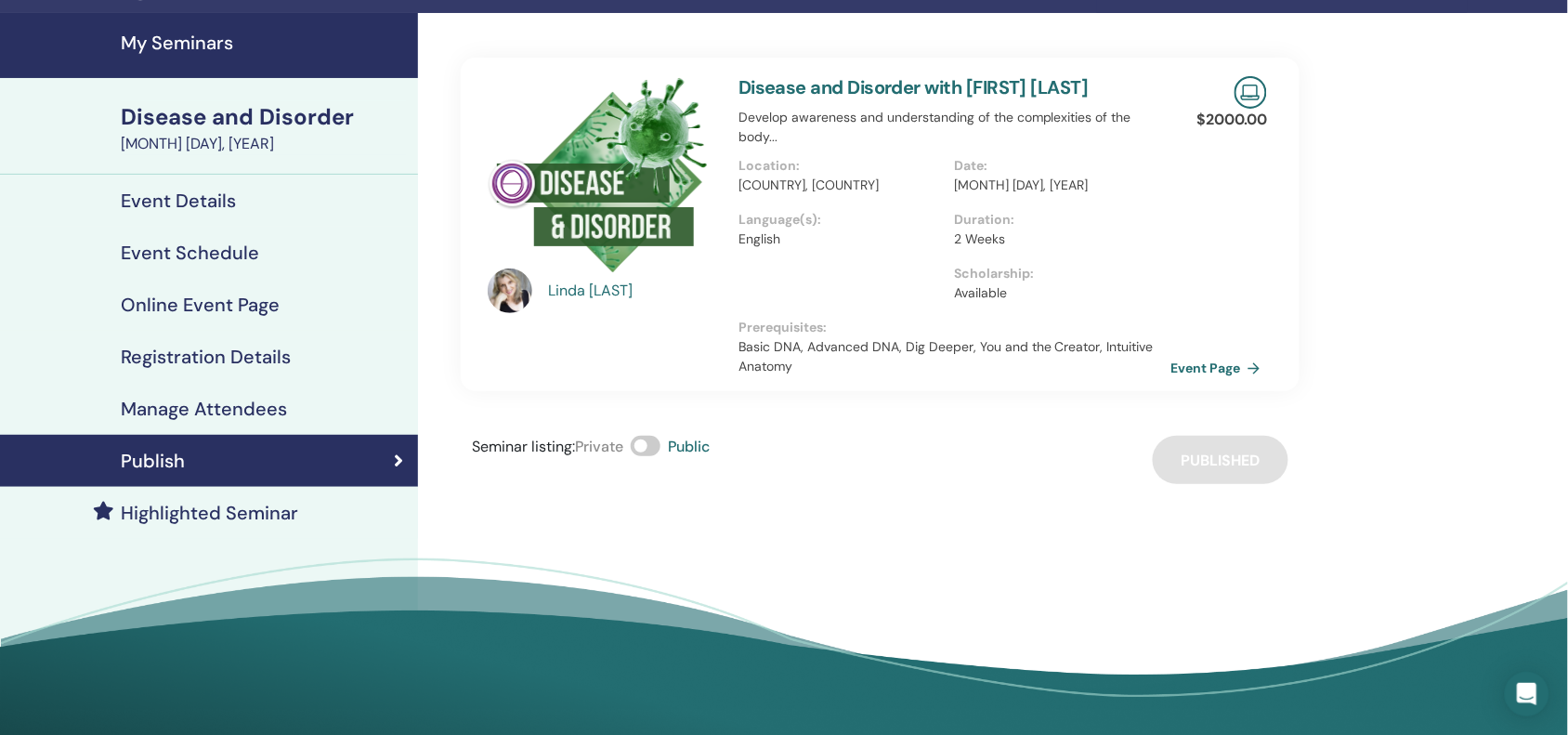 click on "Event Details" at bounding box center (178, 201) 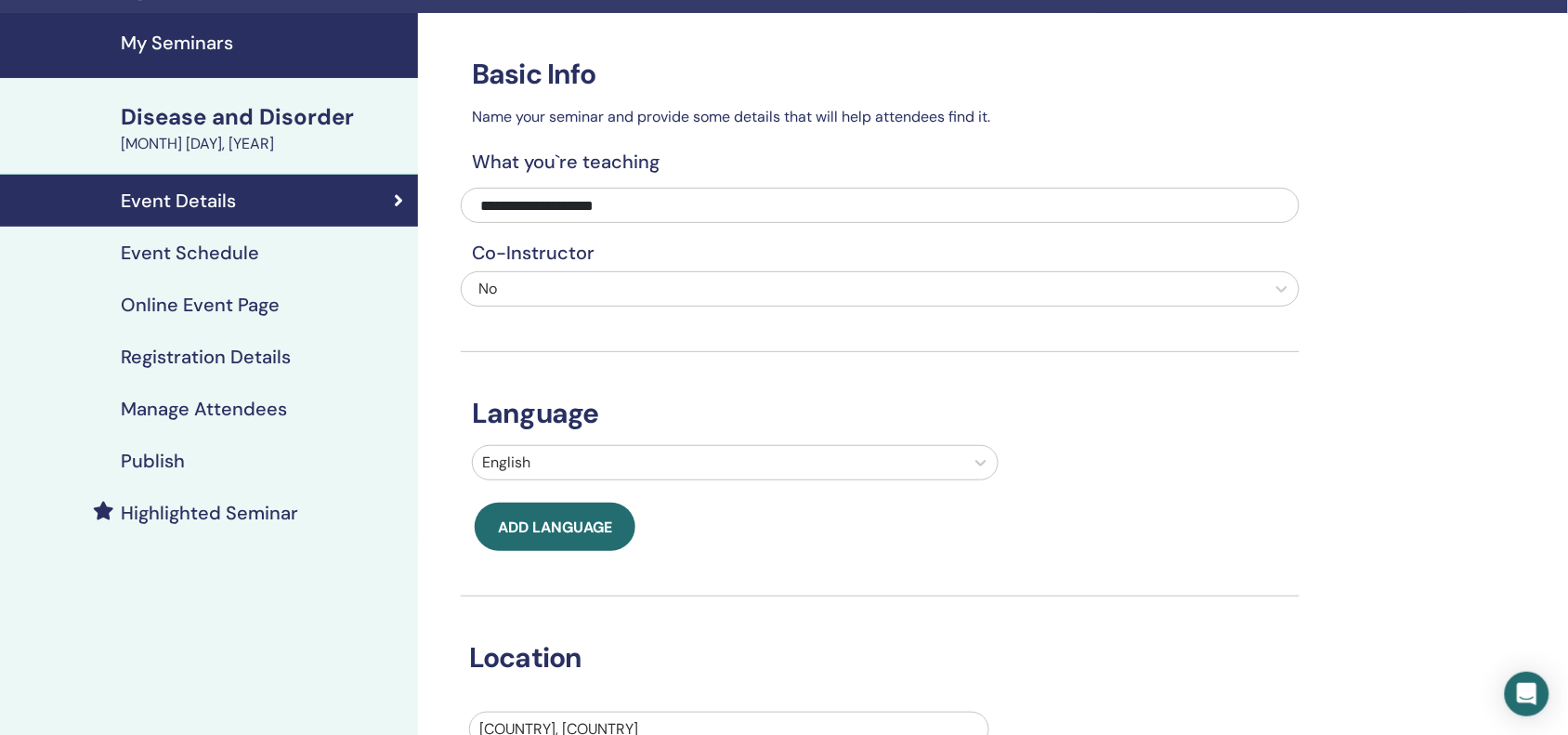 click on "Event Schedule" at bounding box center (189, 253) 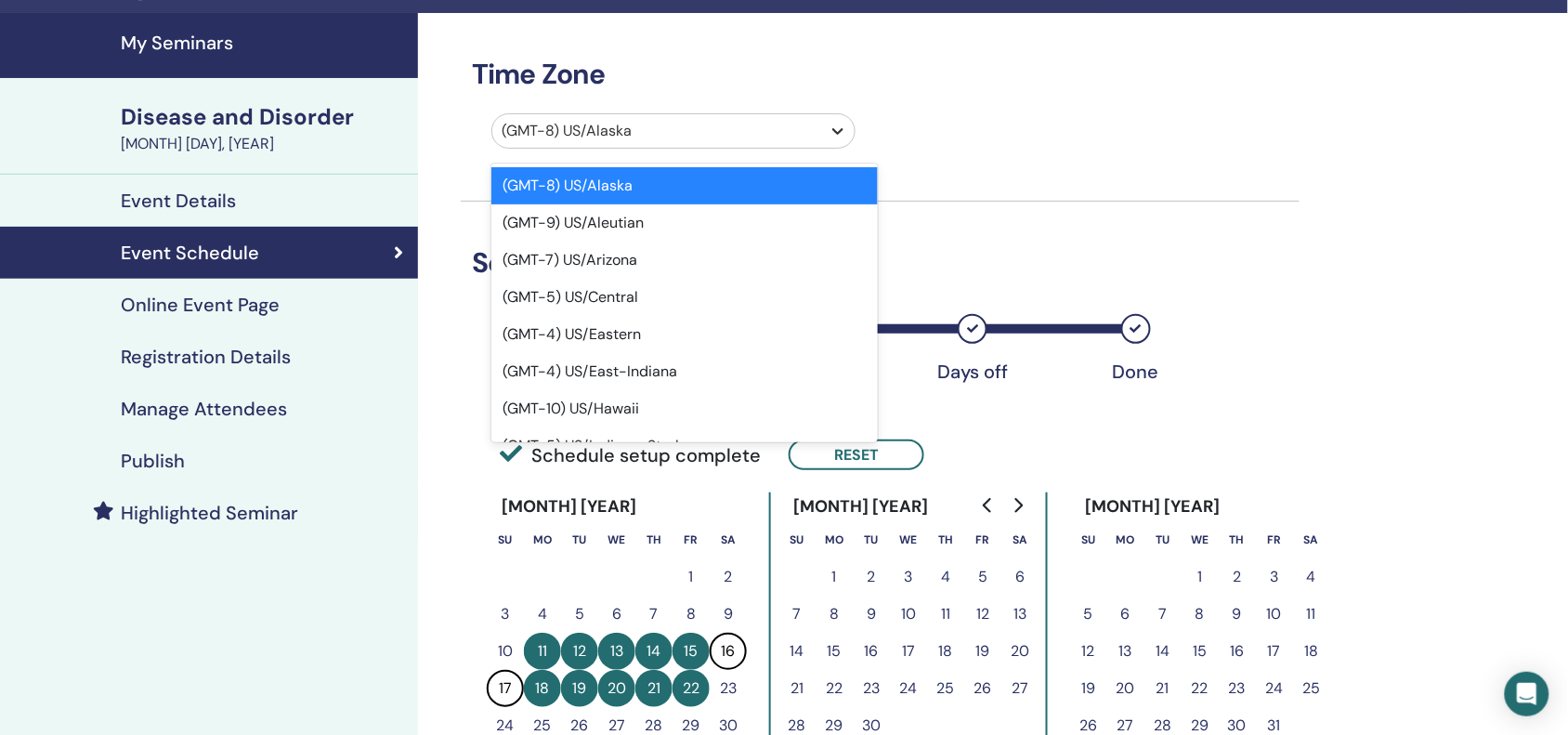 click 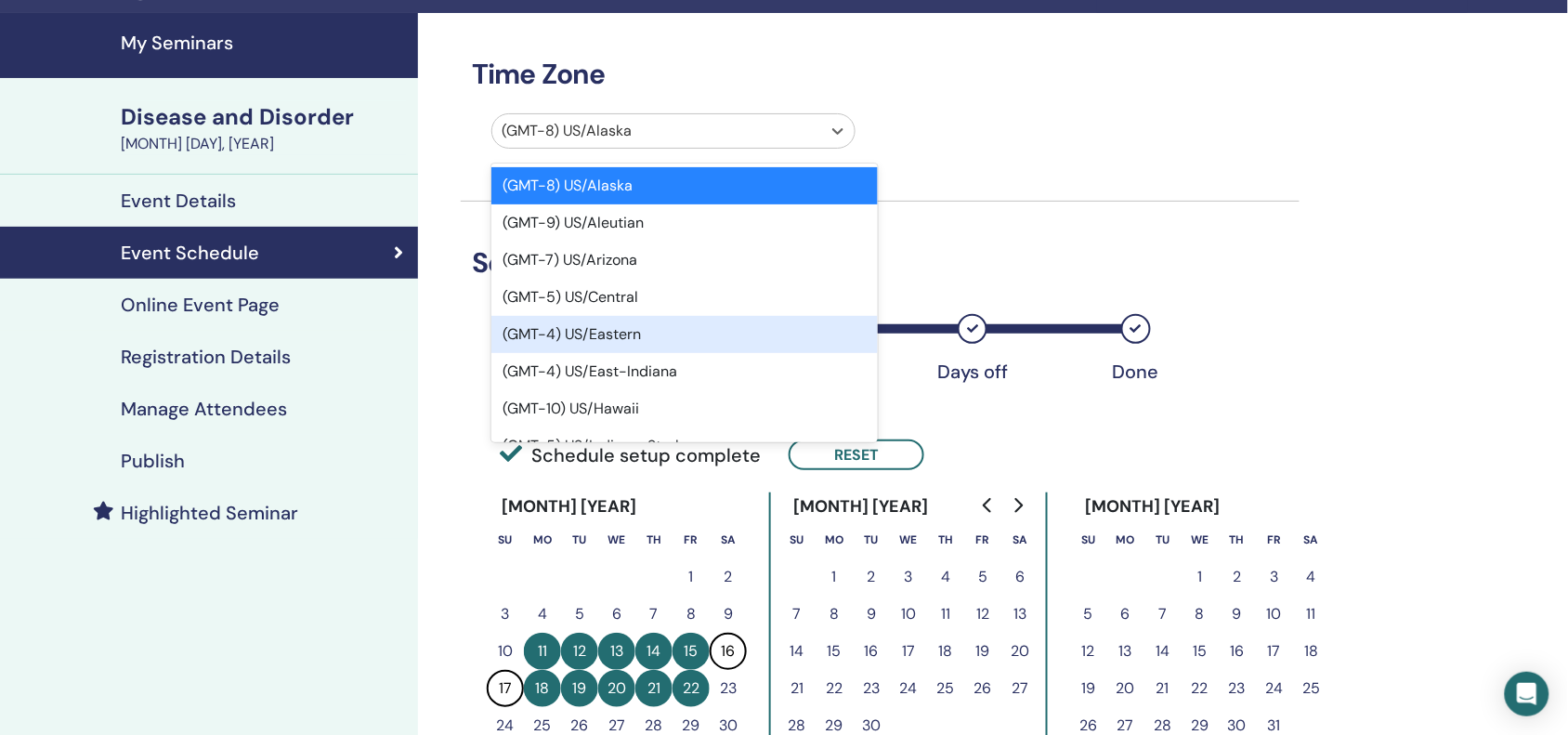 click on "(GMT-4) US/Eastern" at bounding box center [685, 335] 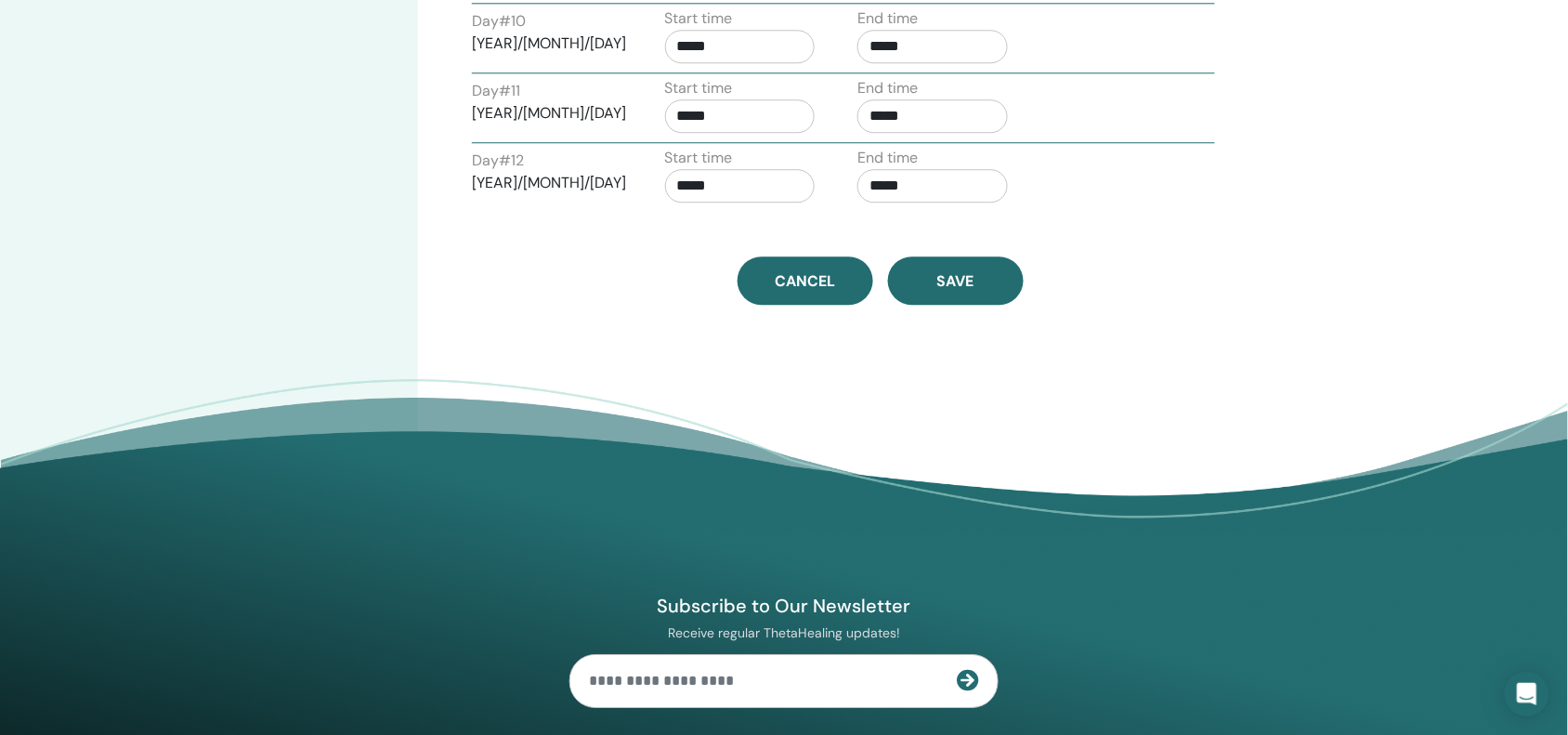 scroll, scrollTop: 1580, scrollLeft: 0, axis: vertical 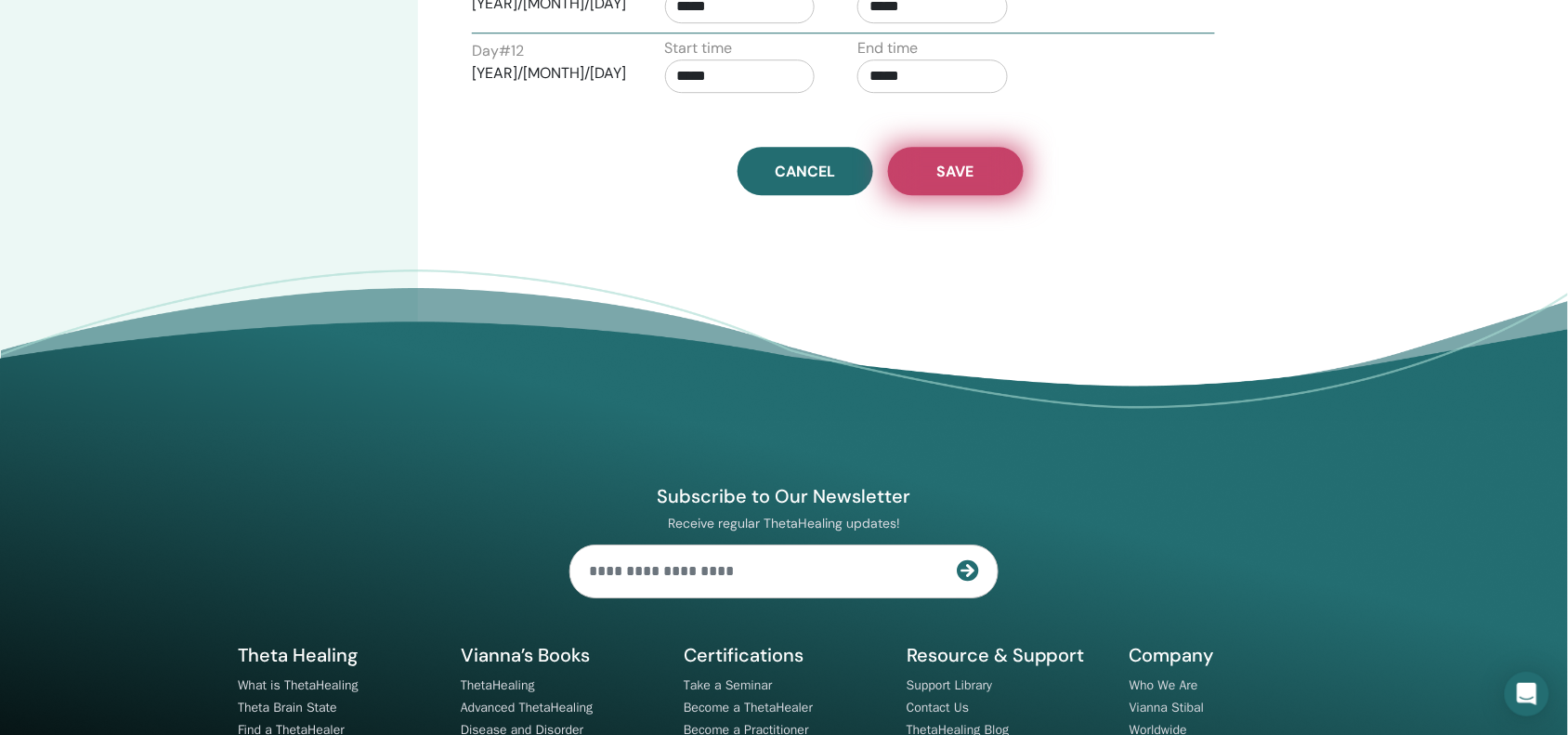 click on "Save" at bounding box center [956, 171] 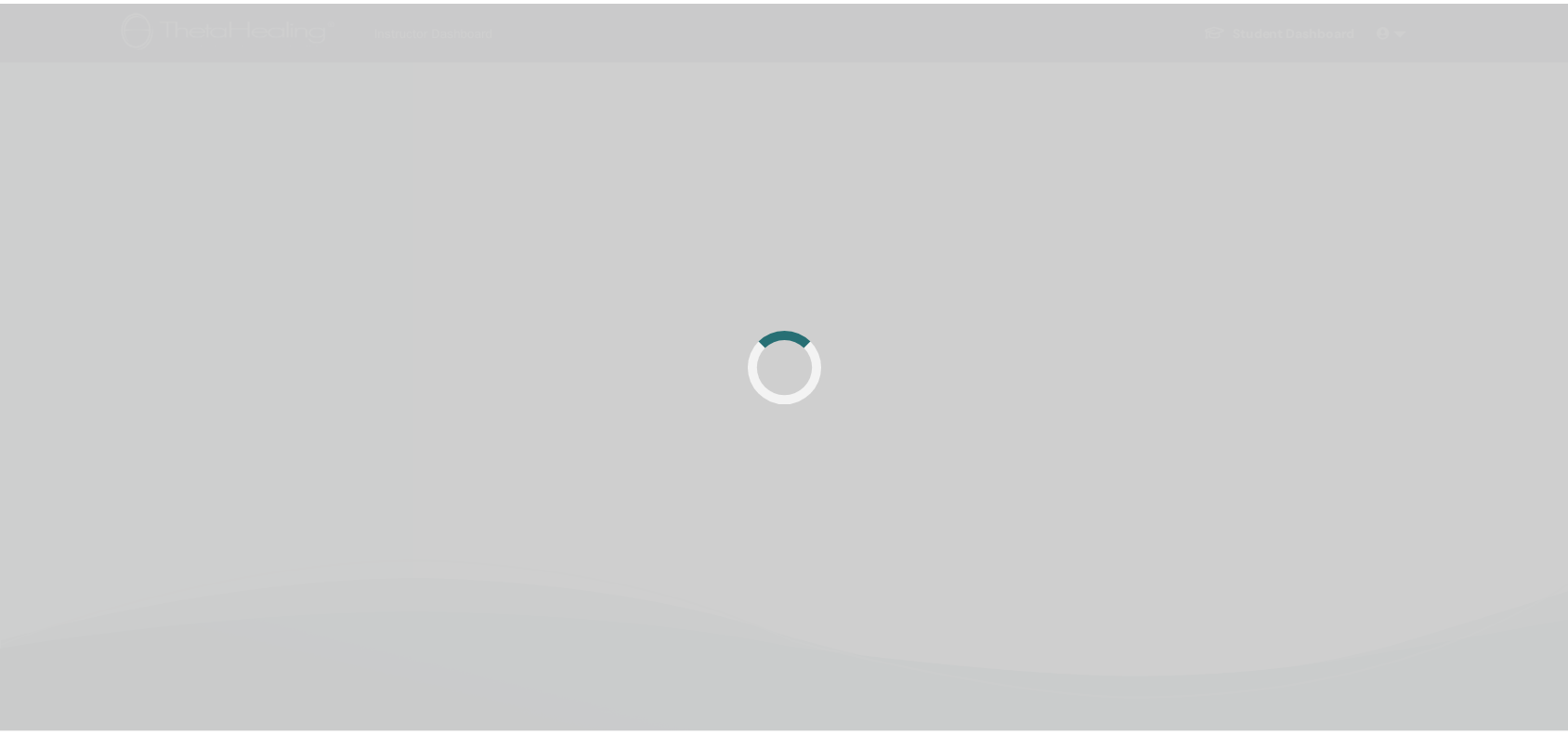scroll, scrollTop: 1580, scrollLeft: 0, axis: vertical 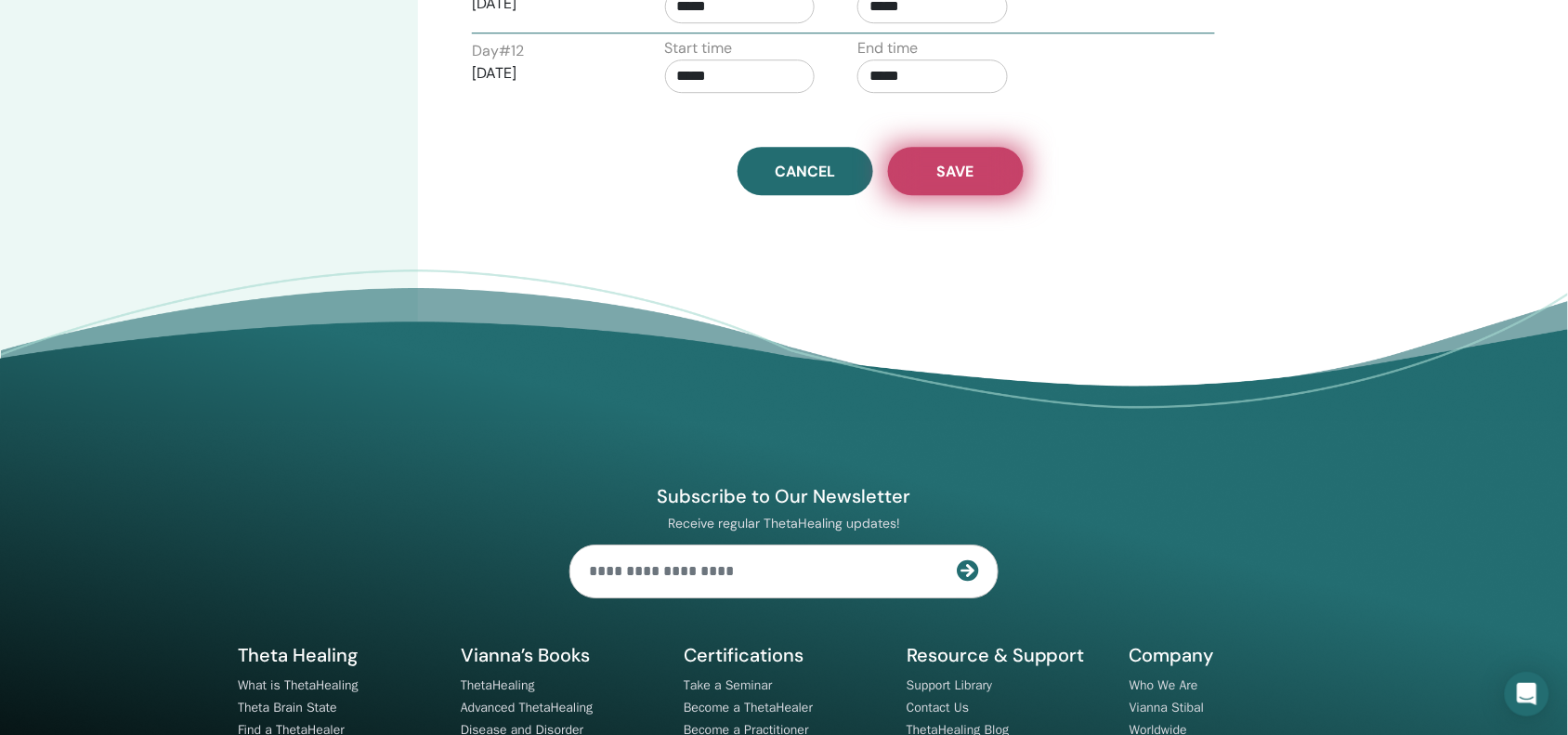 click on "Save" at bounding box center [956, 171] 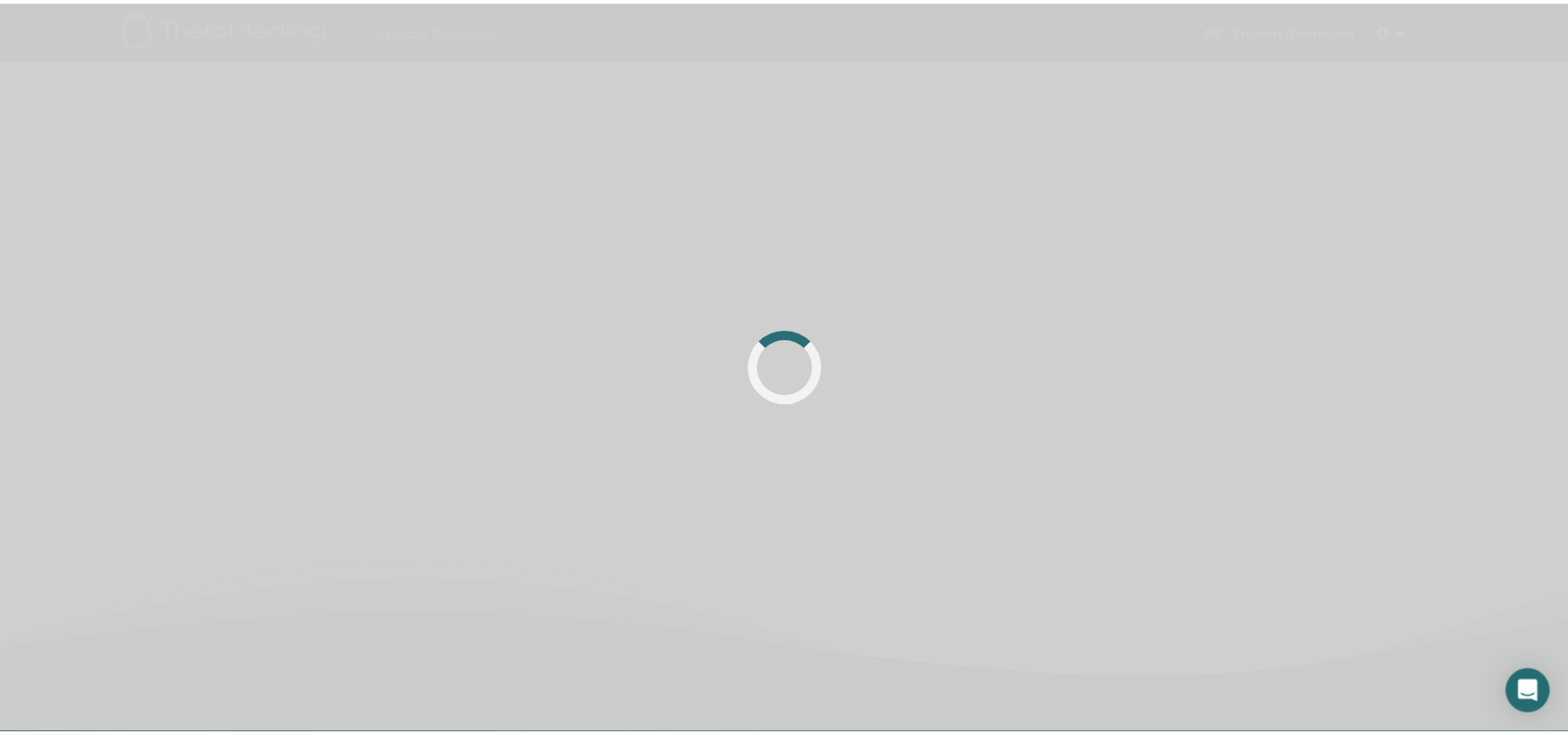 scroll, scrollTop: 0, scrollLeft: 0, axis: both 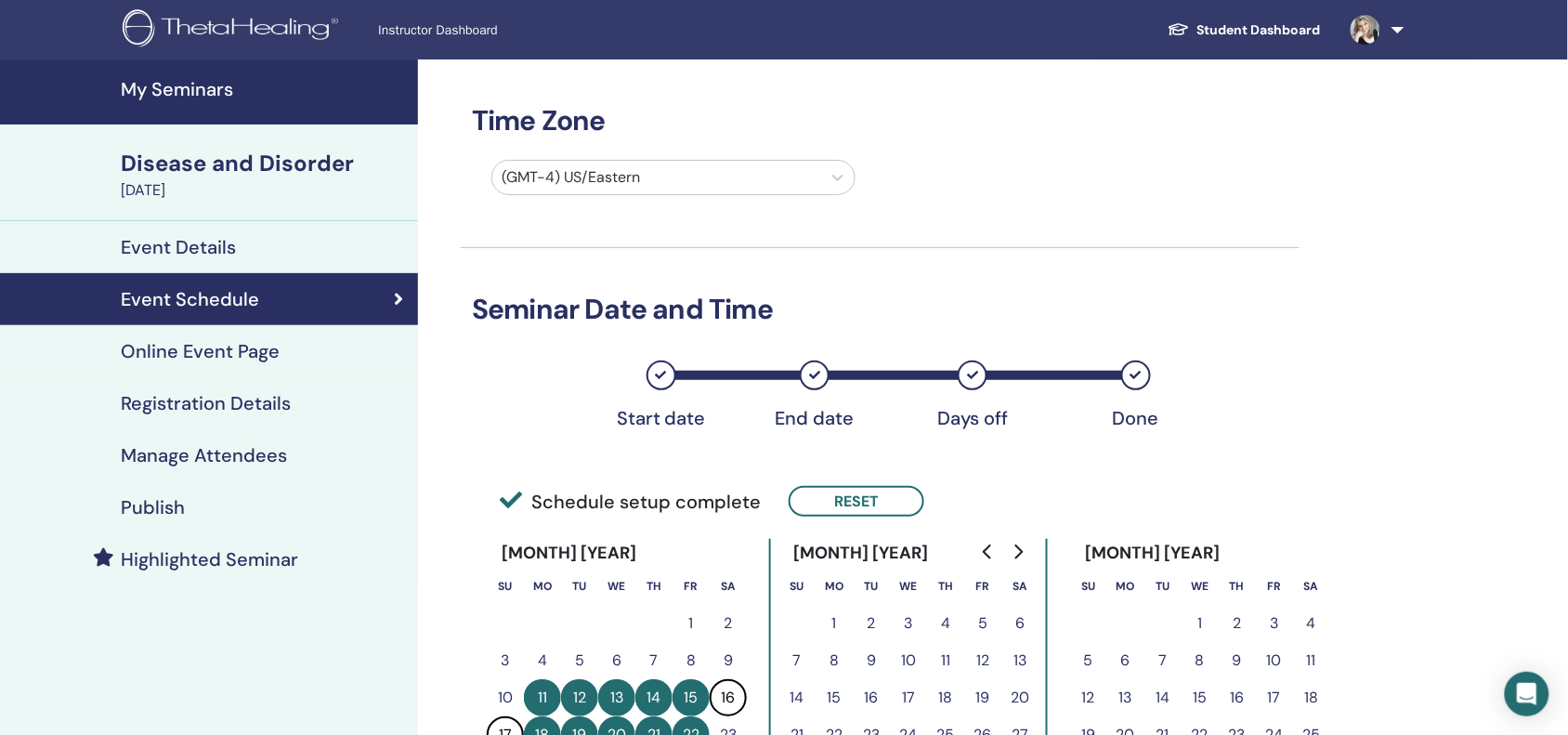 click on "Registration Details" at bounding box center [205, 403] 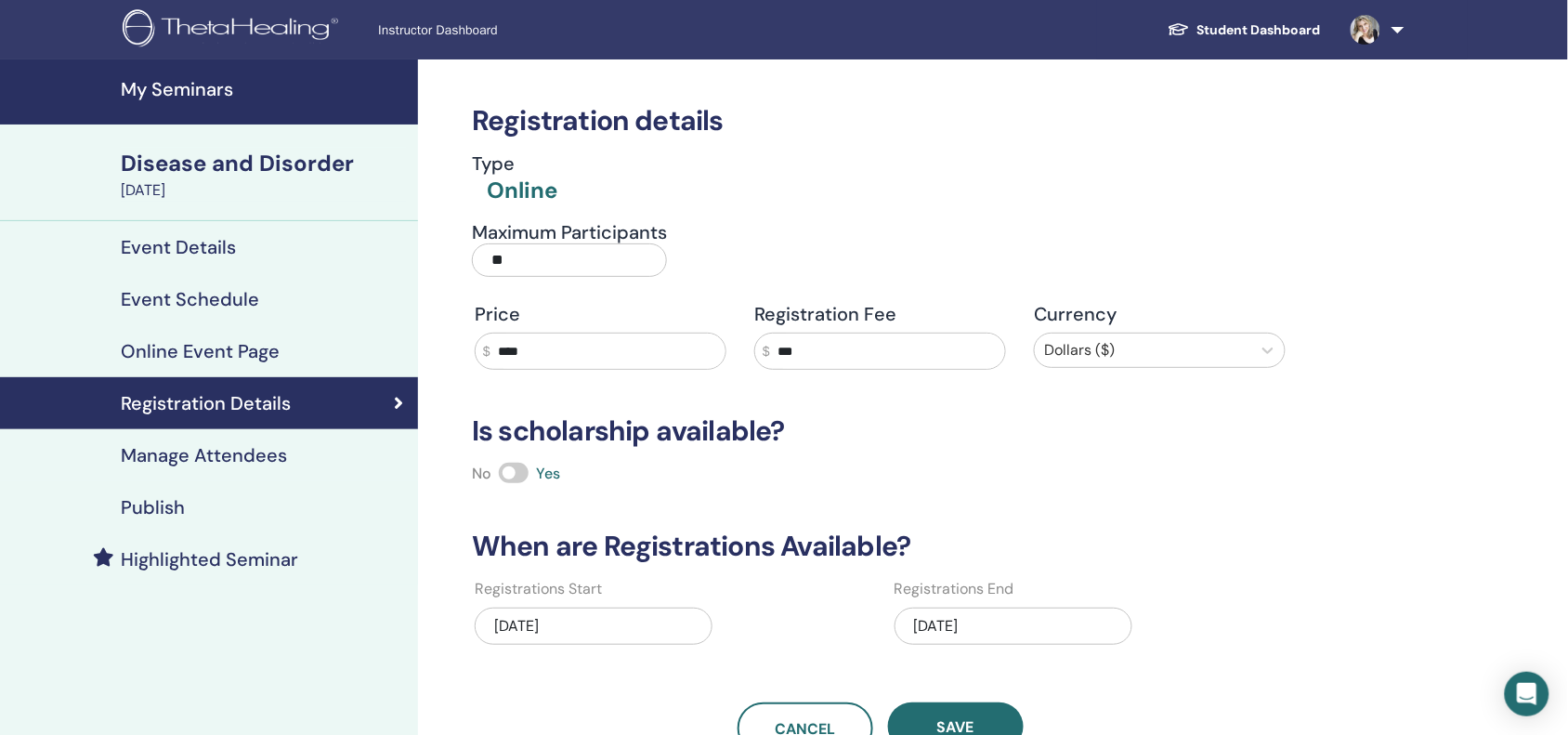 click on "Publish" at bounding box center (152, 507) 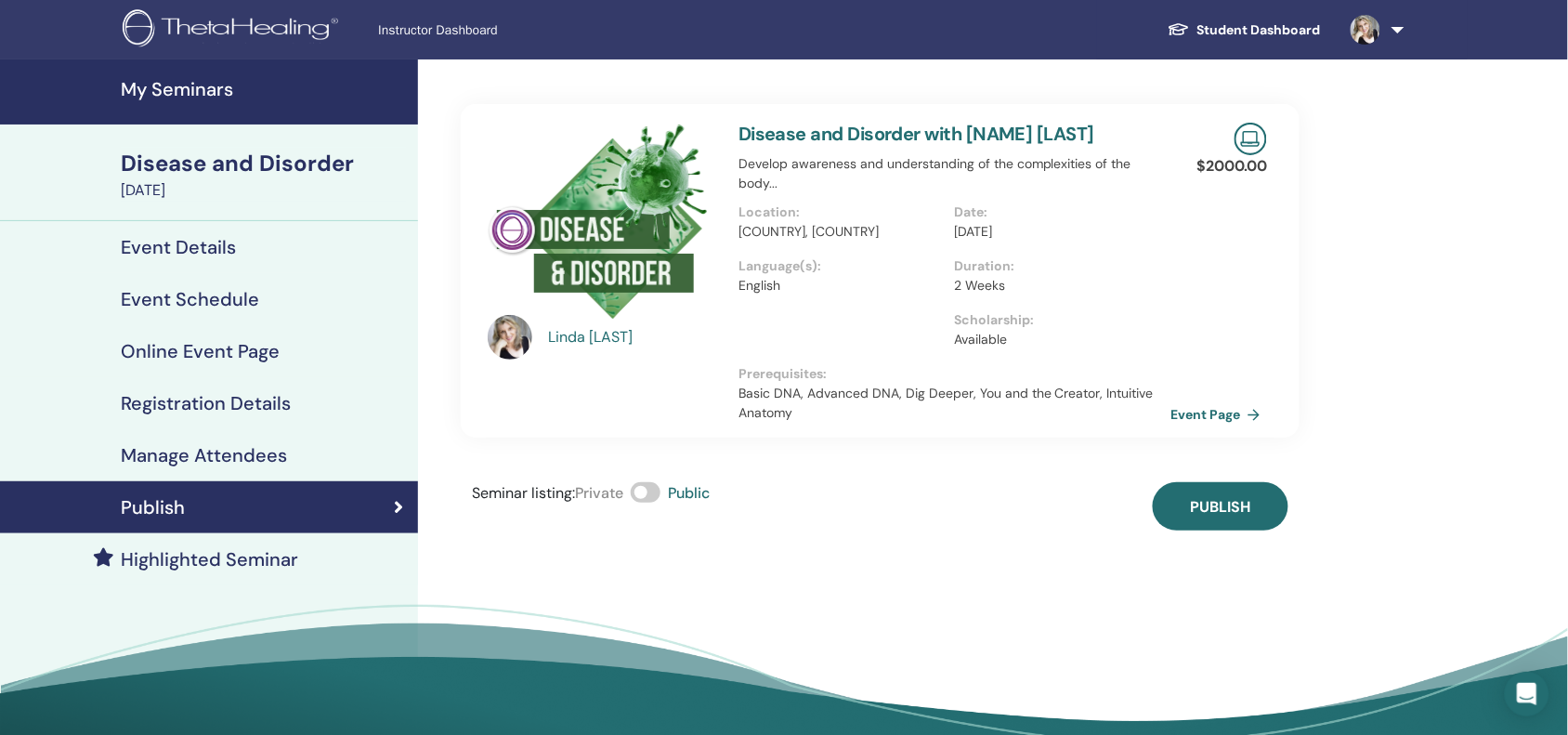 click on "Event Details" at bounding box center (178, 247) 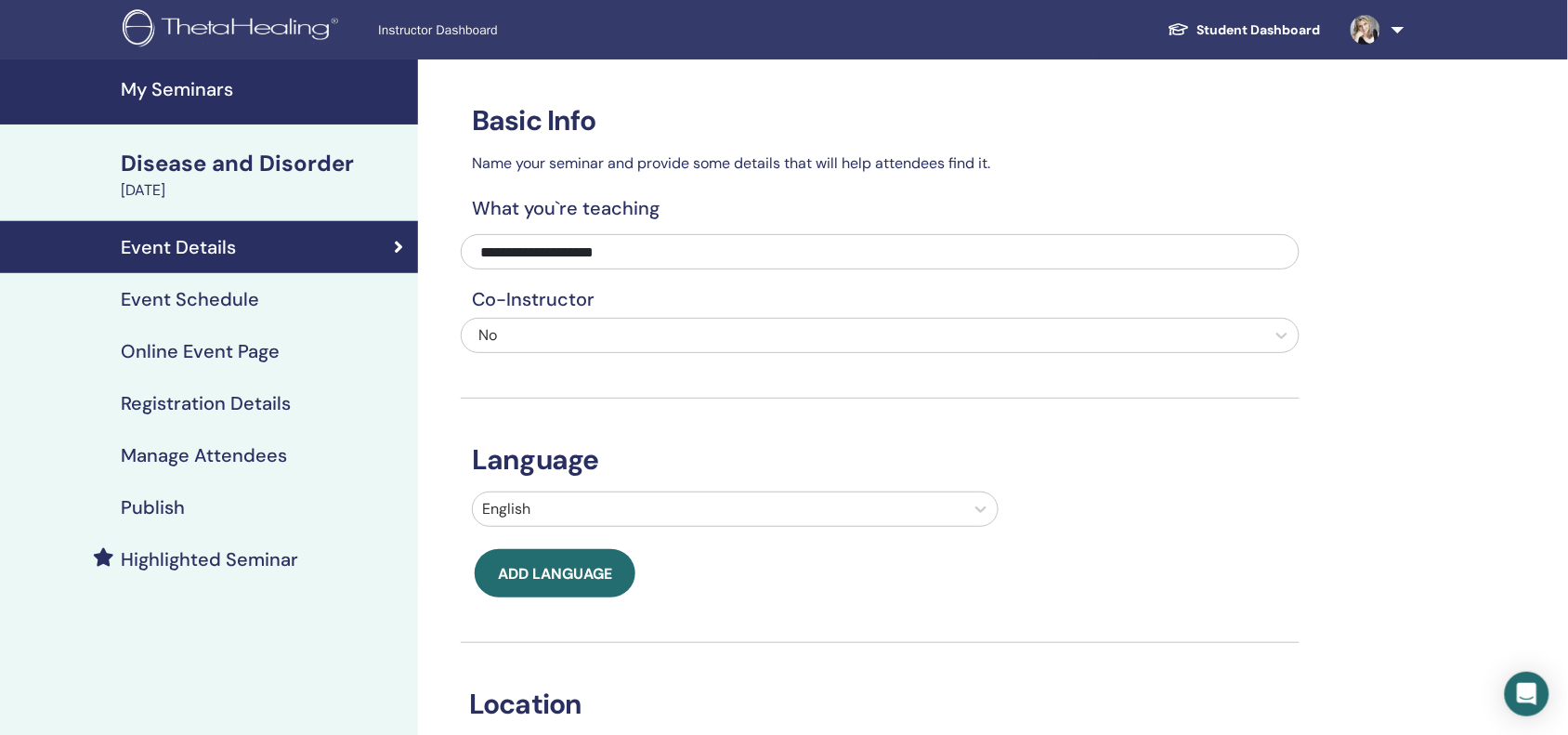 click on "Event Schedule" at bounding box center [189, 299] 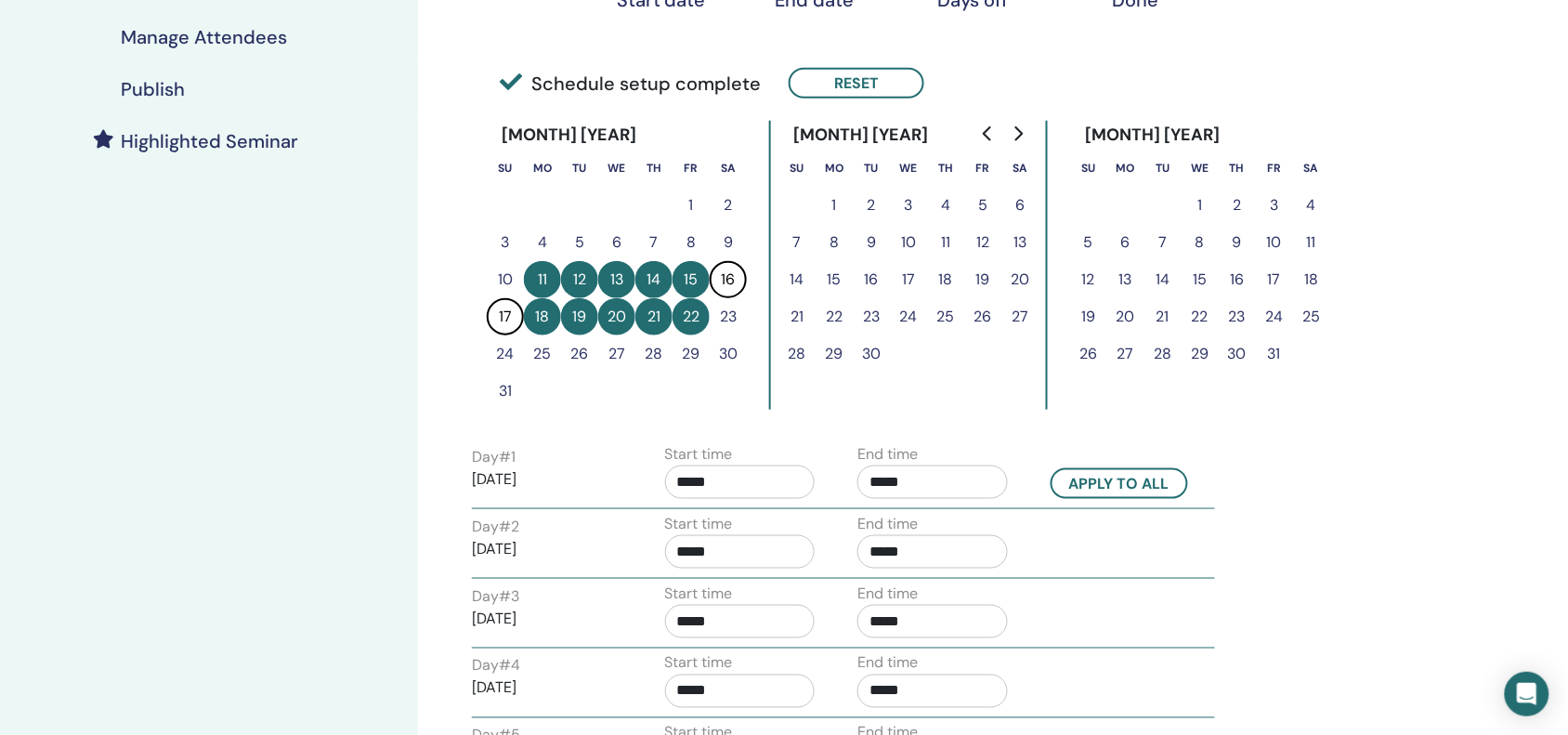 scroll, scrollTop: 325, scrollLeft: 0, axis: vertical 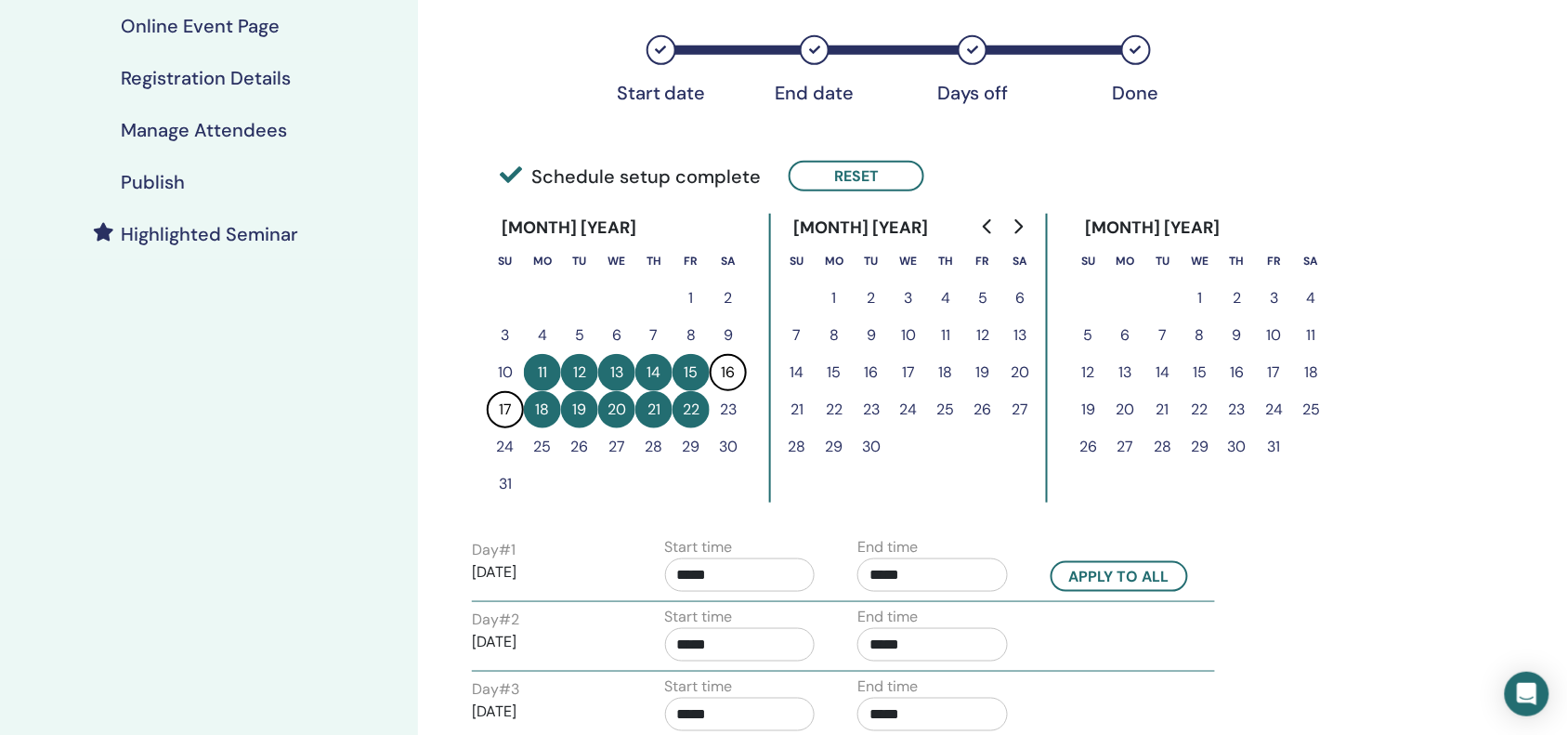 click on "Registration Details" at bounding box center (205, 78) 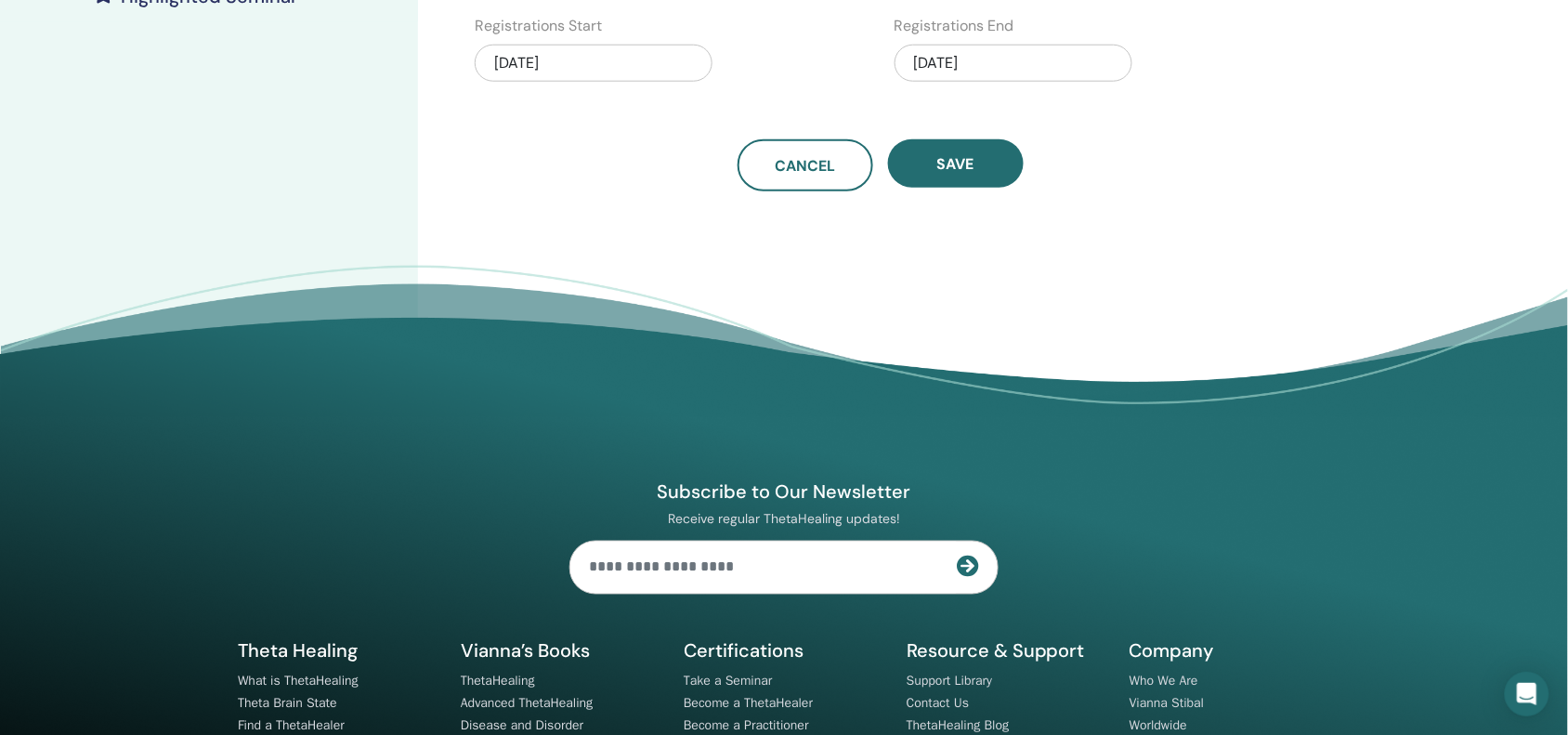 scroll, scrollTop: 604, scrollLeft: 0, axis: vertical 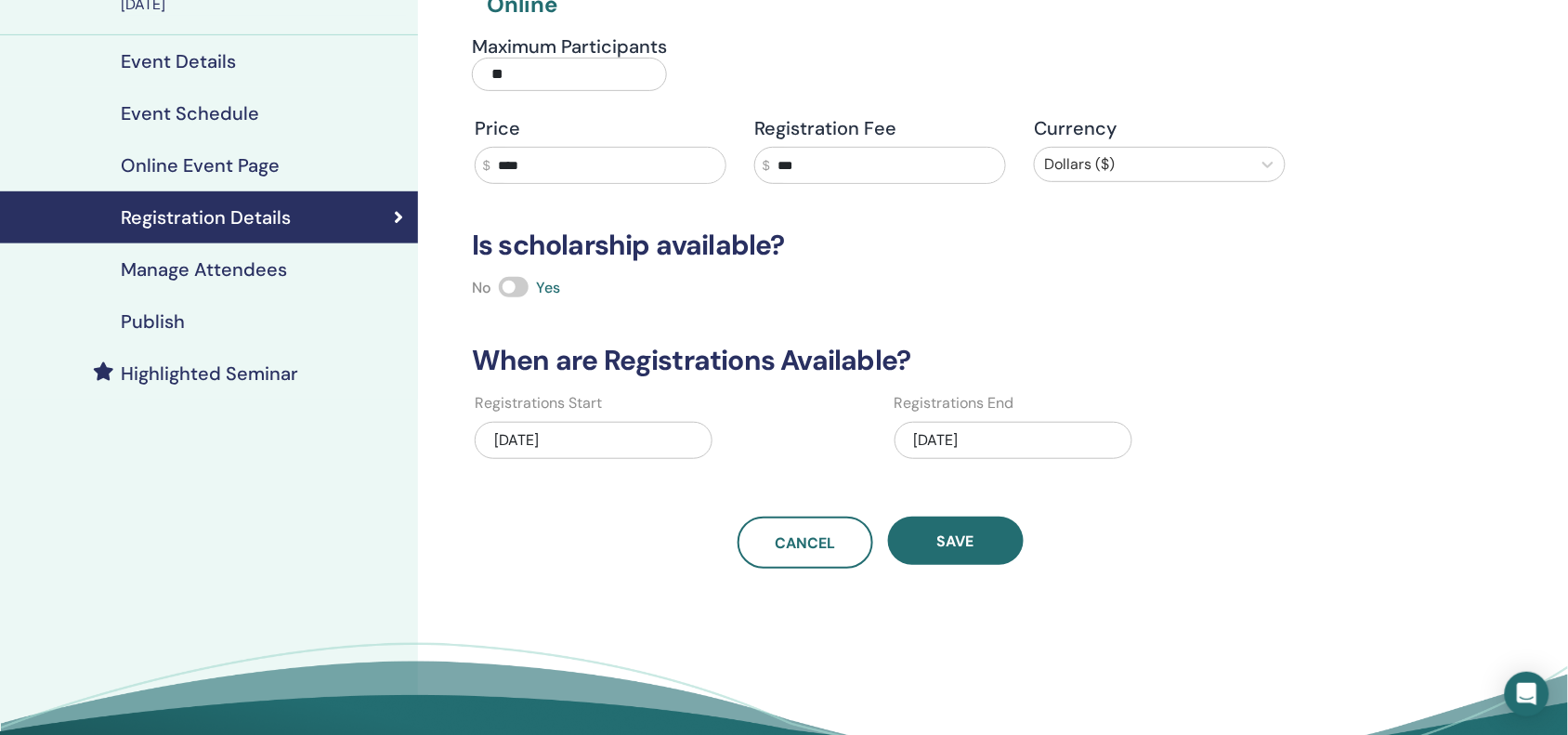 click on "***" at bounding box center (887, 165) 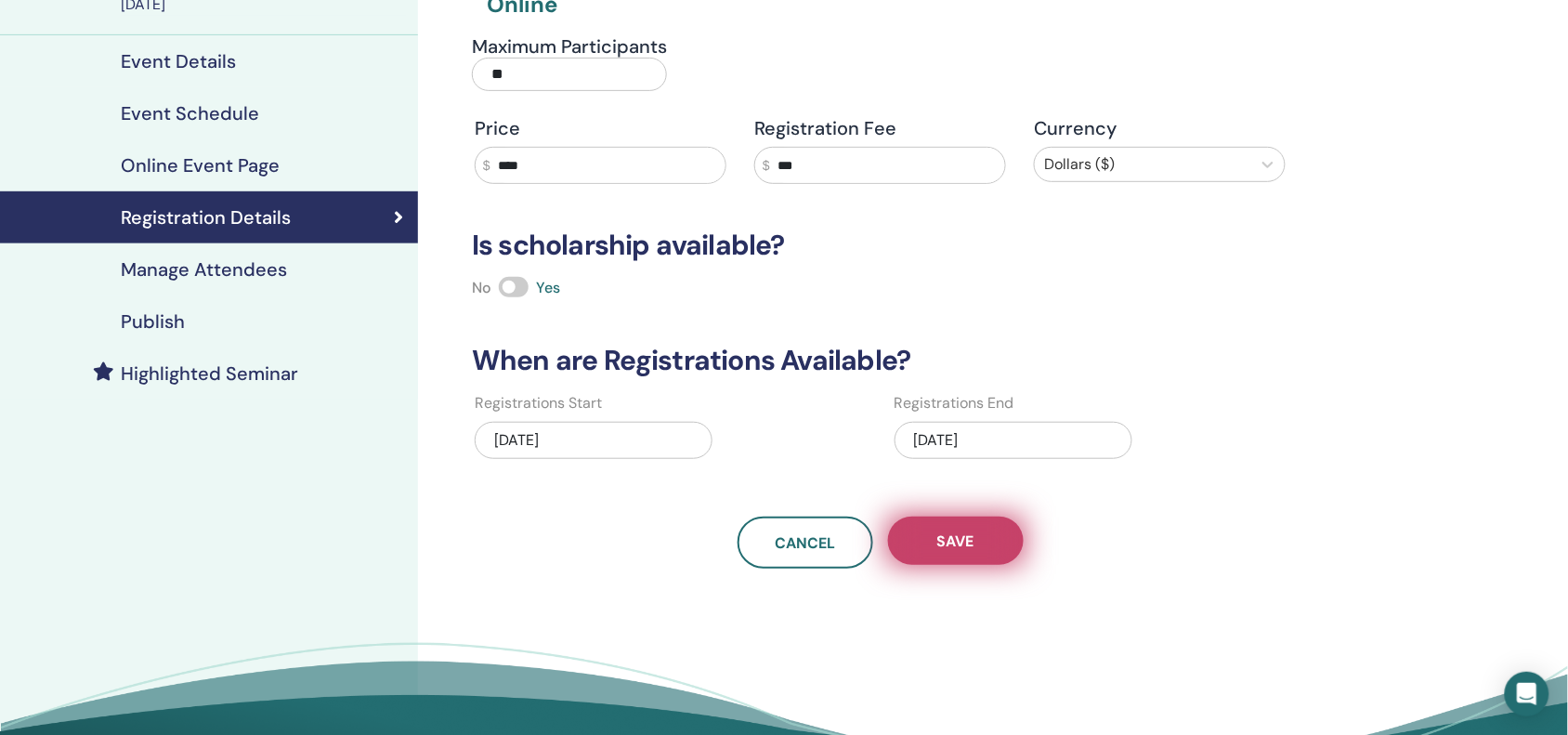 type on "***" 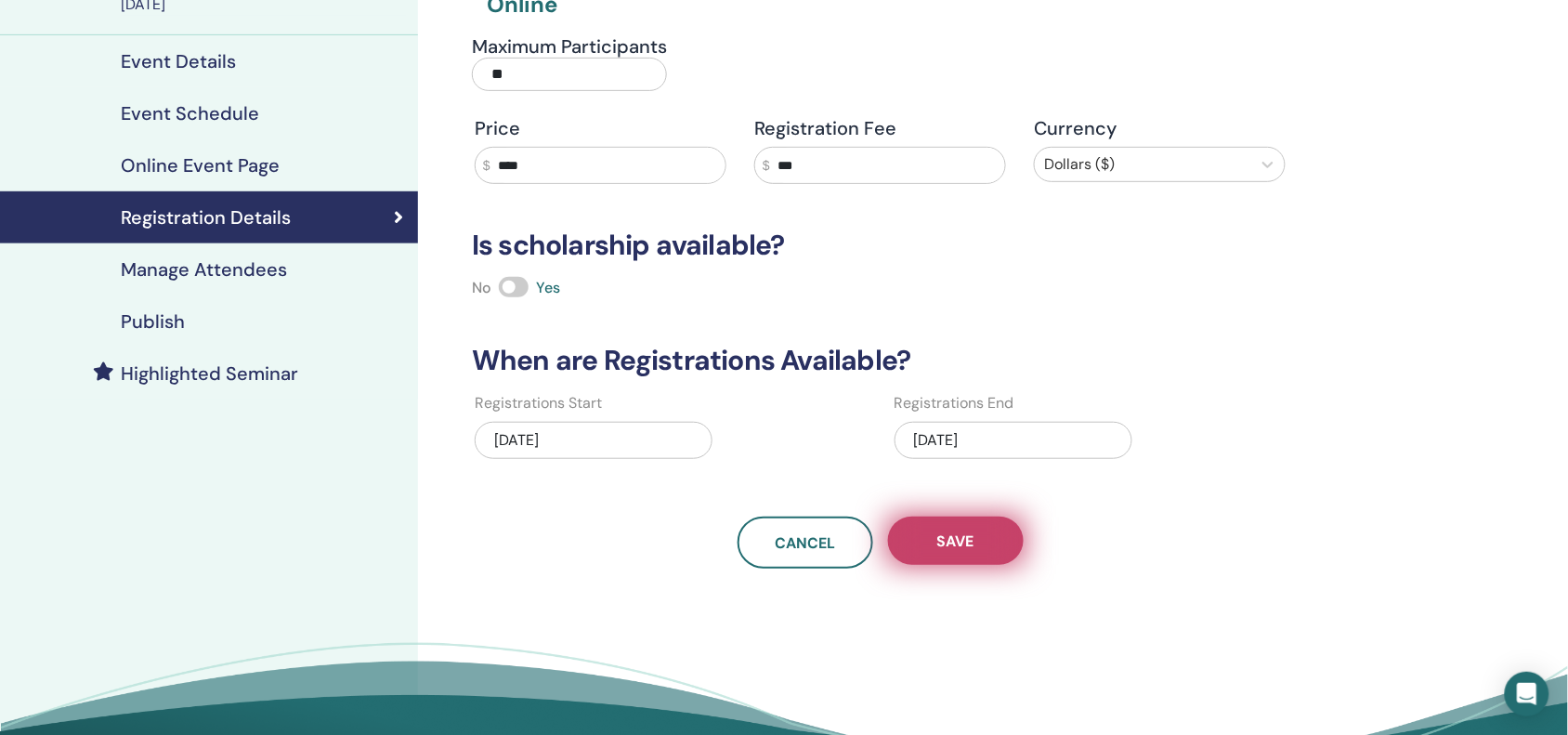 click on "Save" at bounding box center [956, 541] 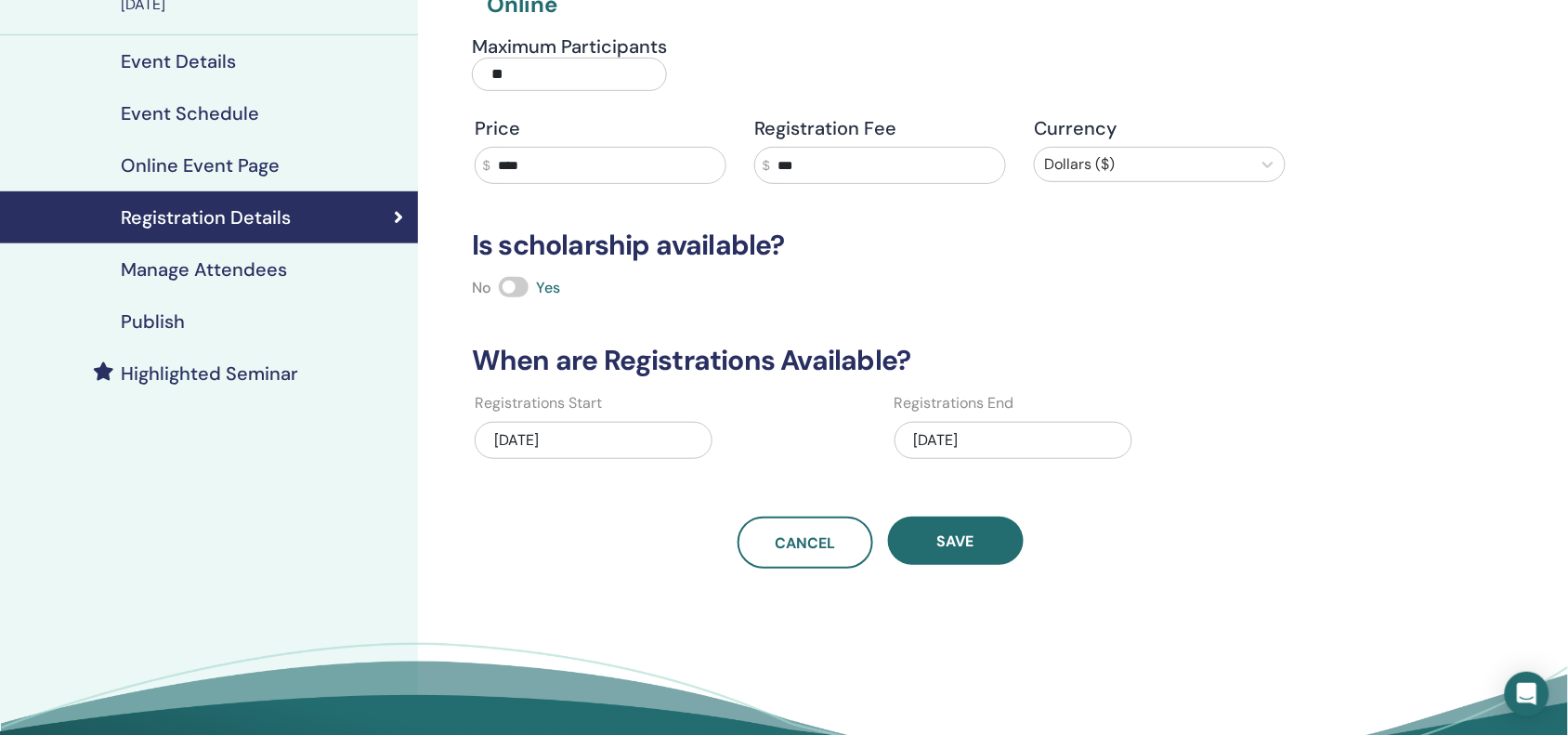 click on "Save" at bounding box center [956, 541] 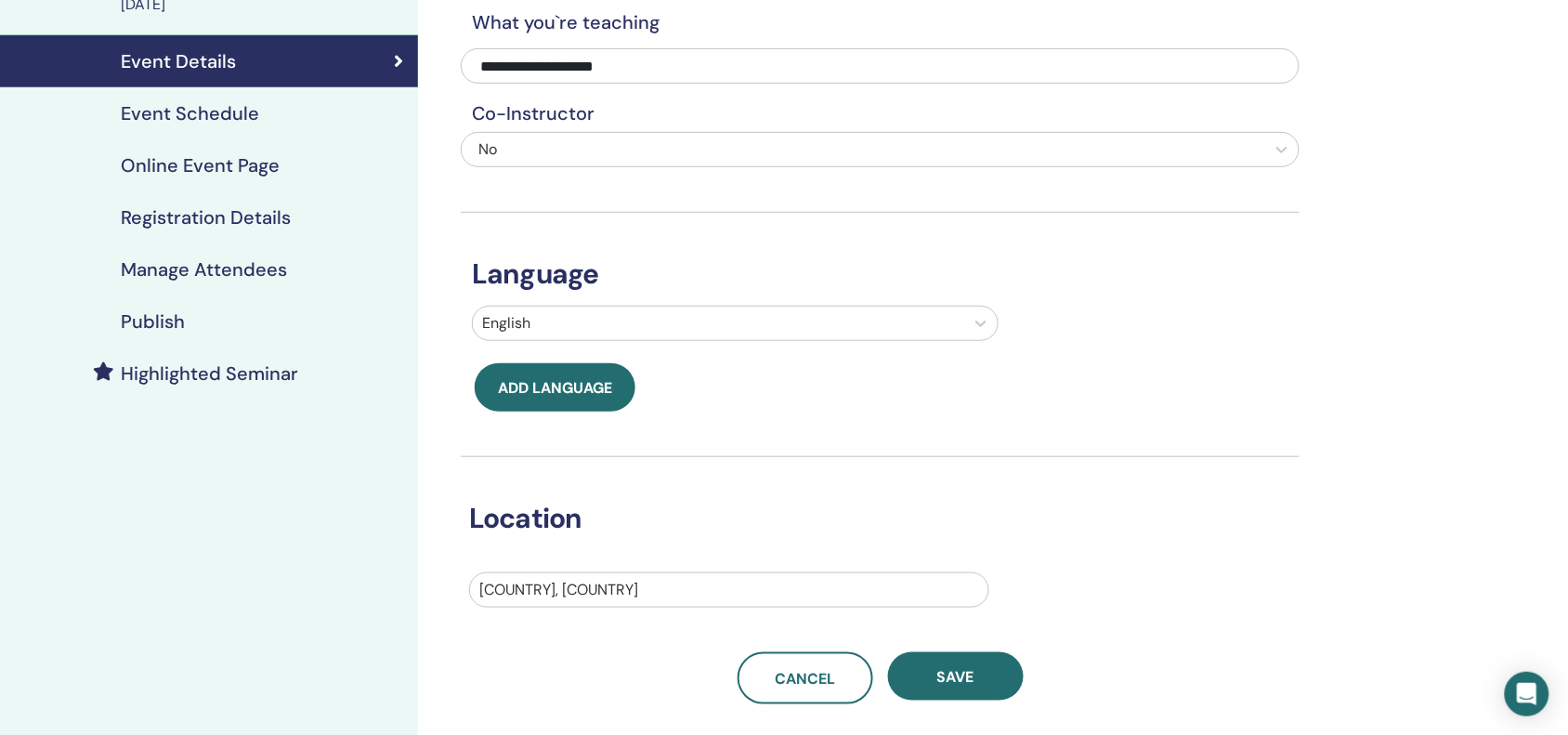 click on "Publish" at bounding box center [152, 322] 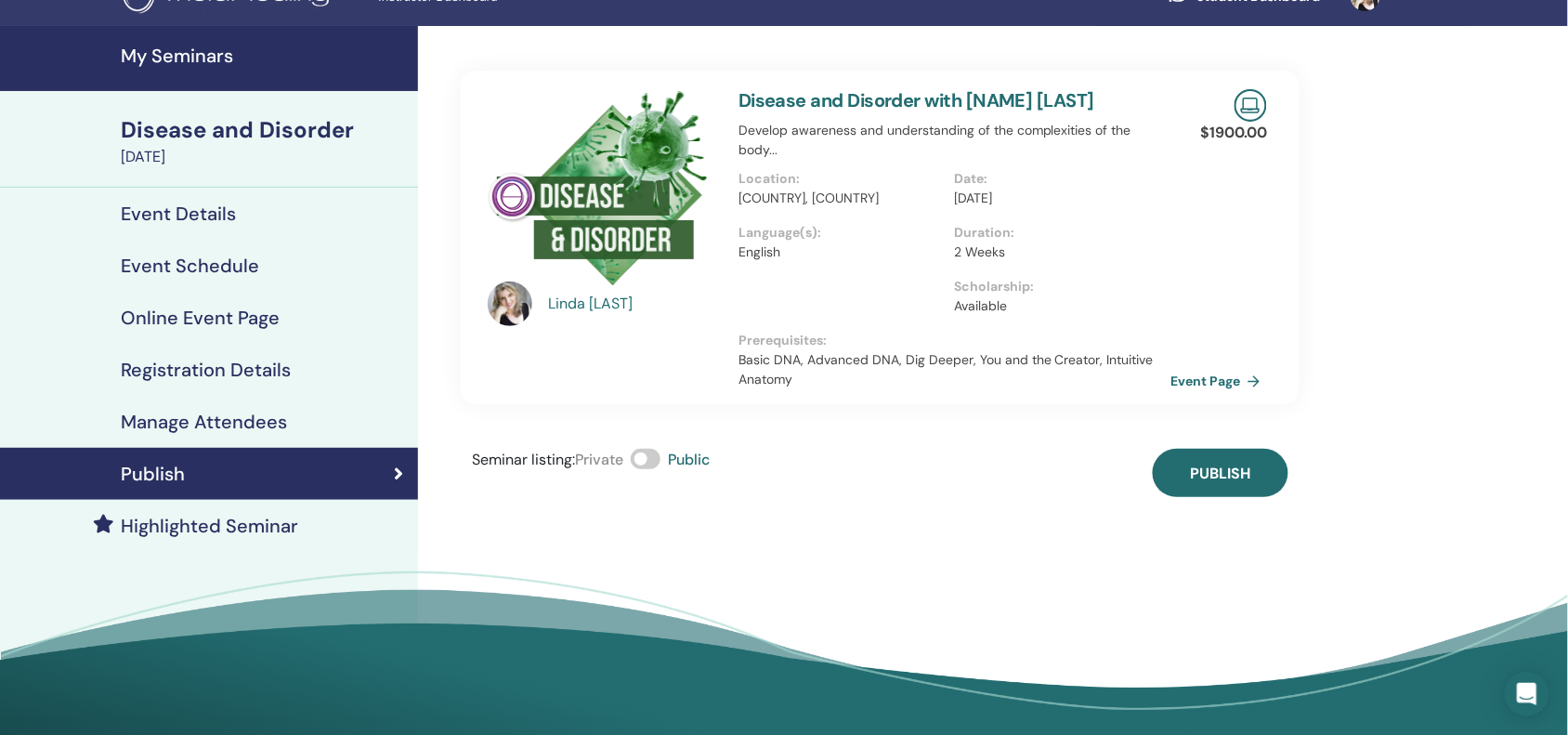 scroll, scrollTop: 0, scrollLeft: 0, axis: both 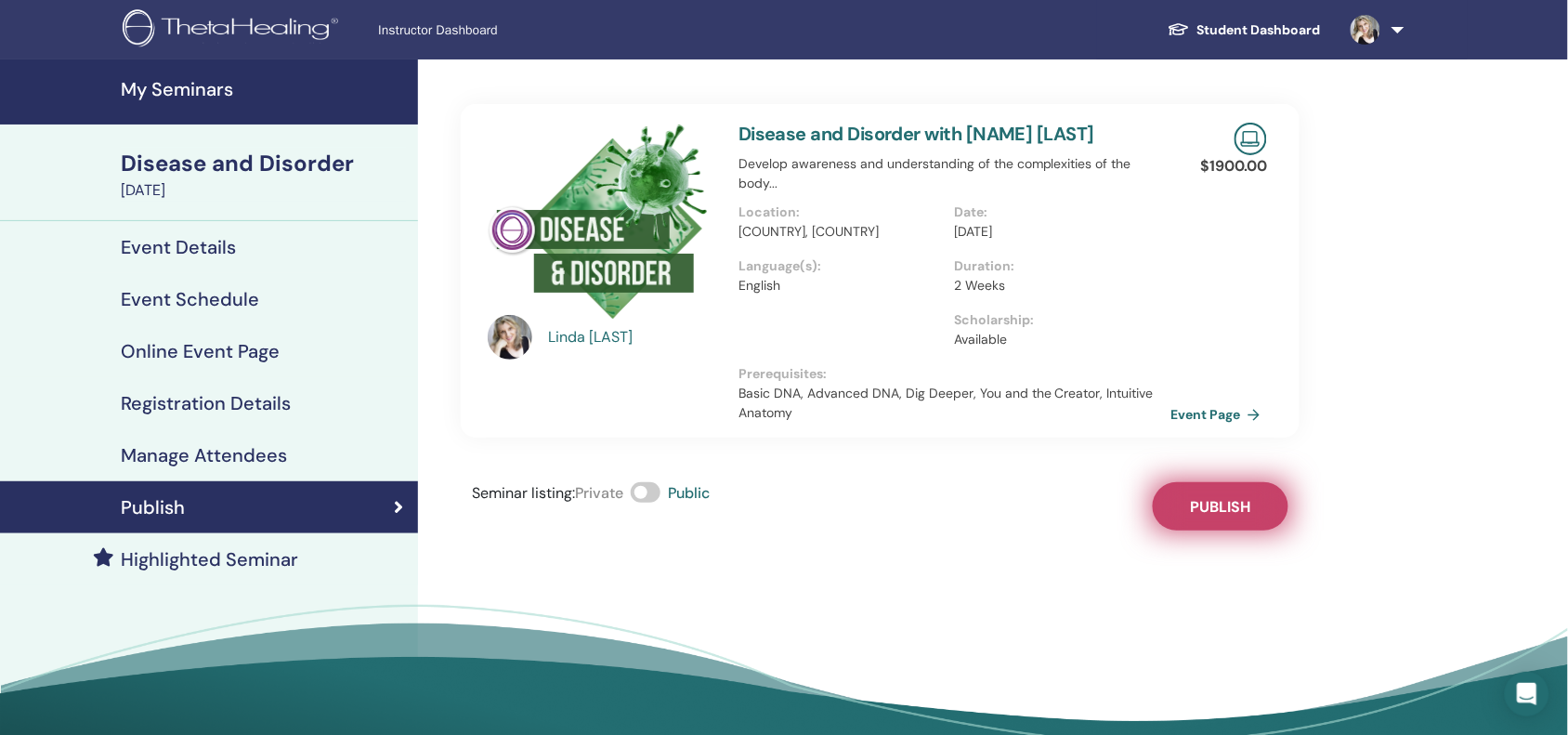 click on "Publish" at bounding box center (1221, 506) 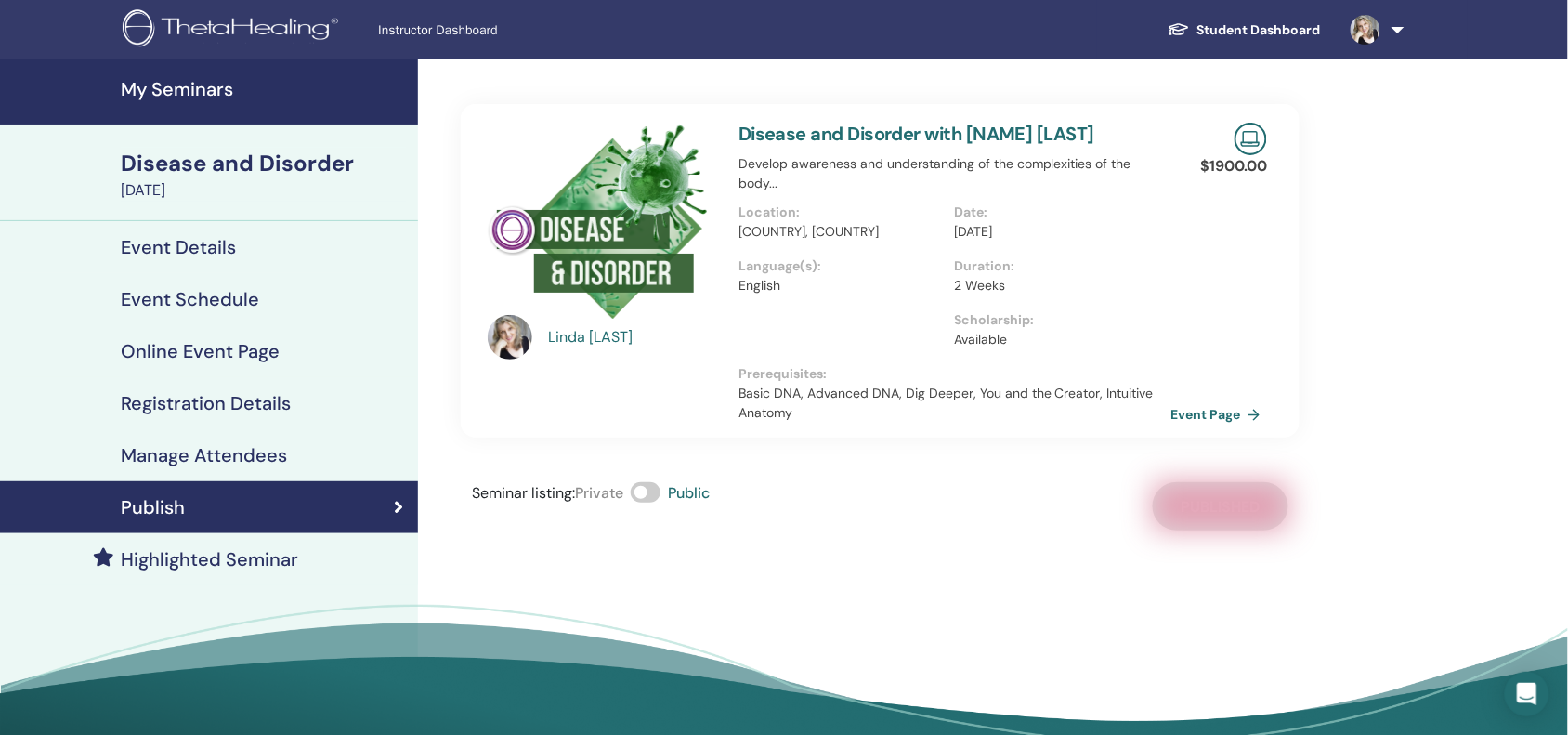 click on "Event Schedule" at bounding box center [189, 299] 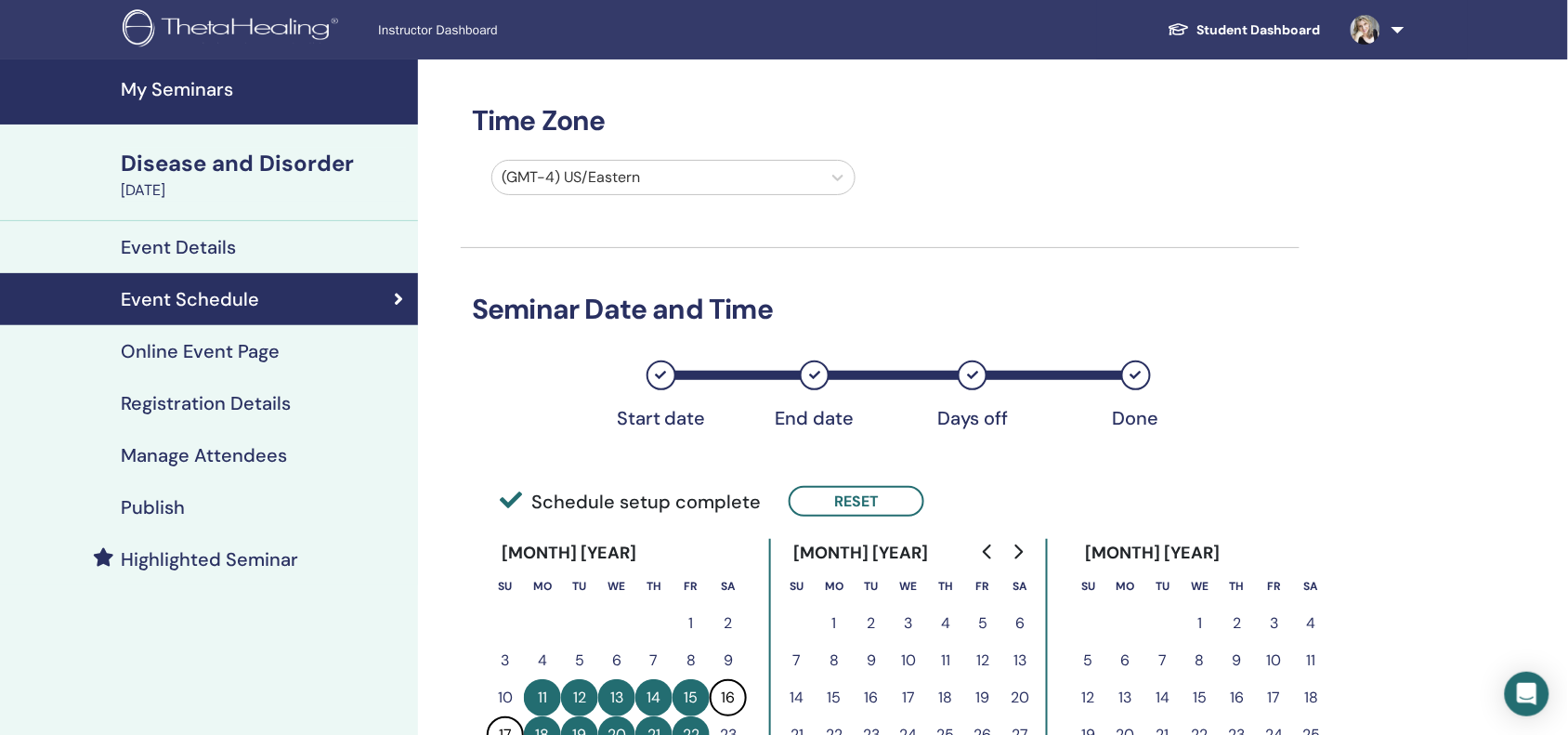 click on "Online Event Page" at bounding box center (200, 351) 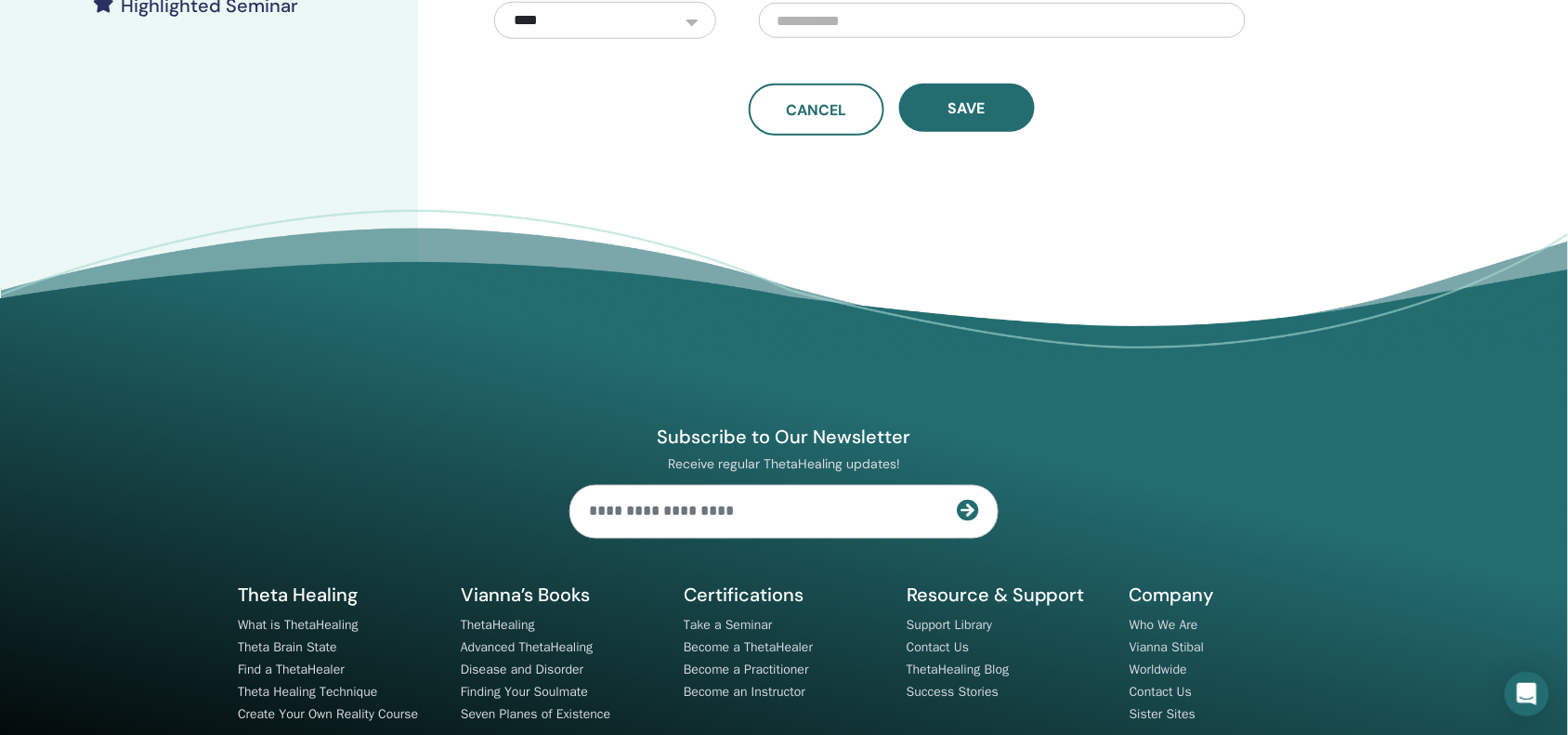 scroll, scrollTop: 558, scrollLeft: 0, axis: vertical 